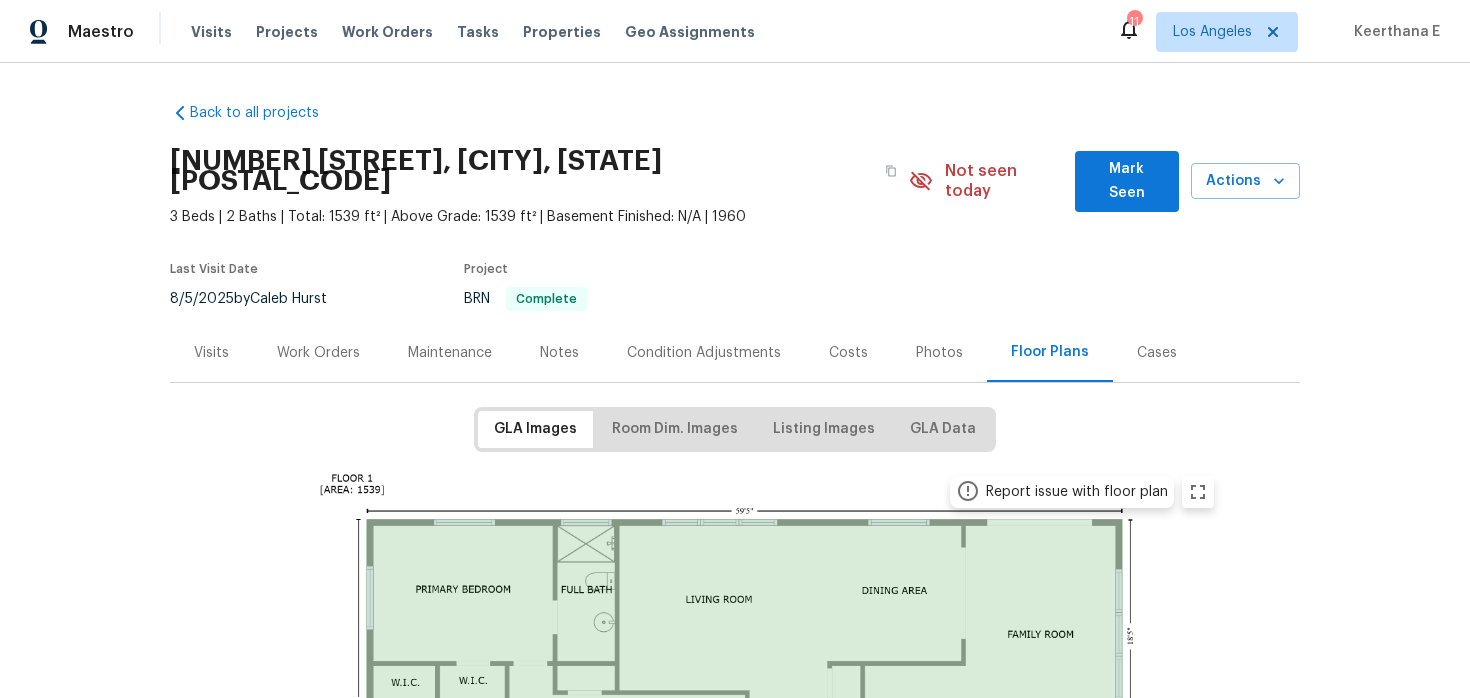 scroll, scrollTop: 0, scrollLeft: 0, axis: both 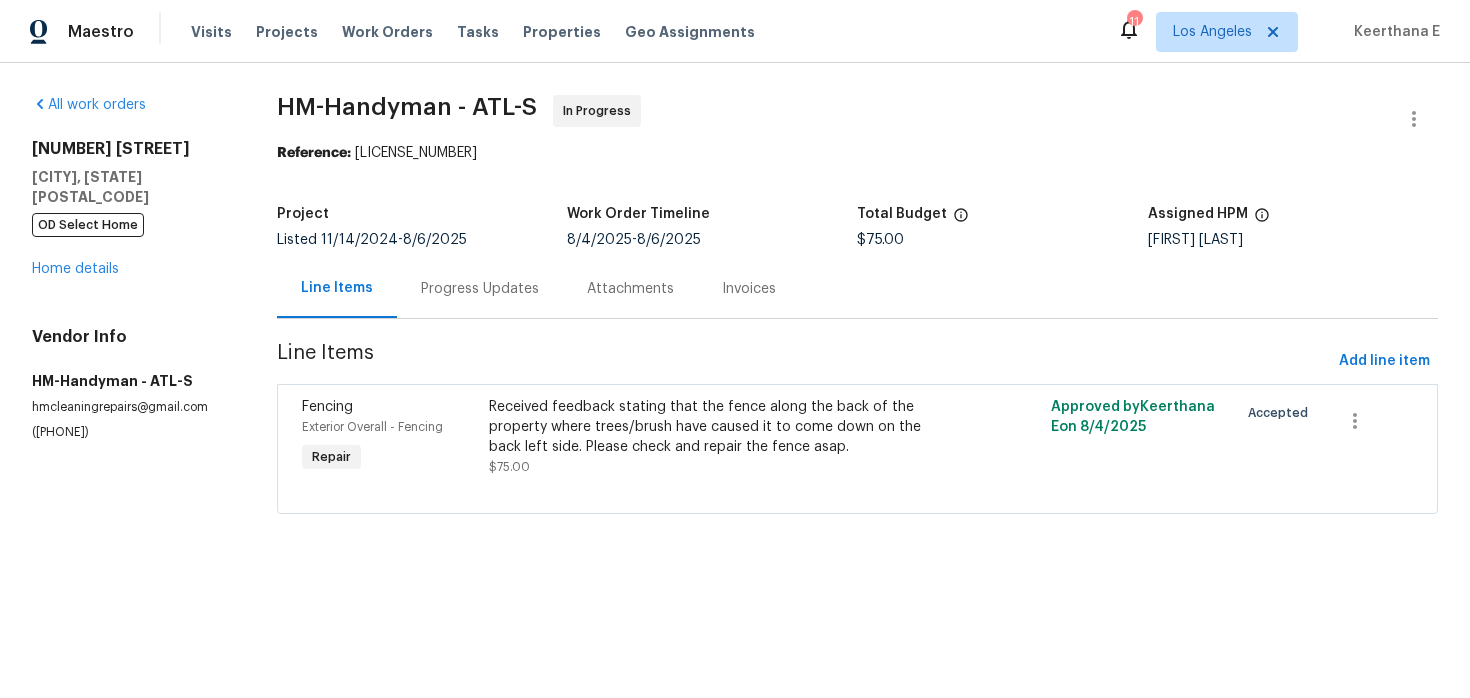 click on "Progress Updates" at bounding box center (480, 288) 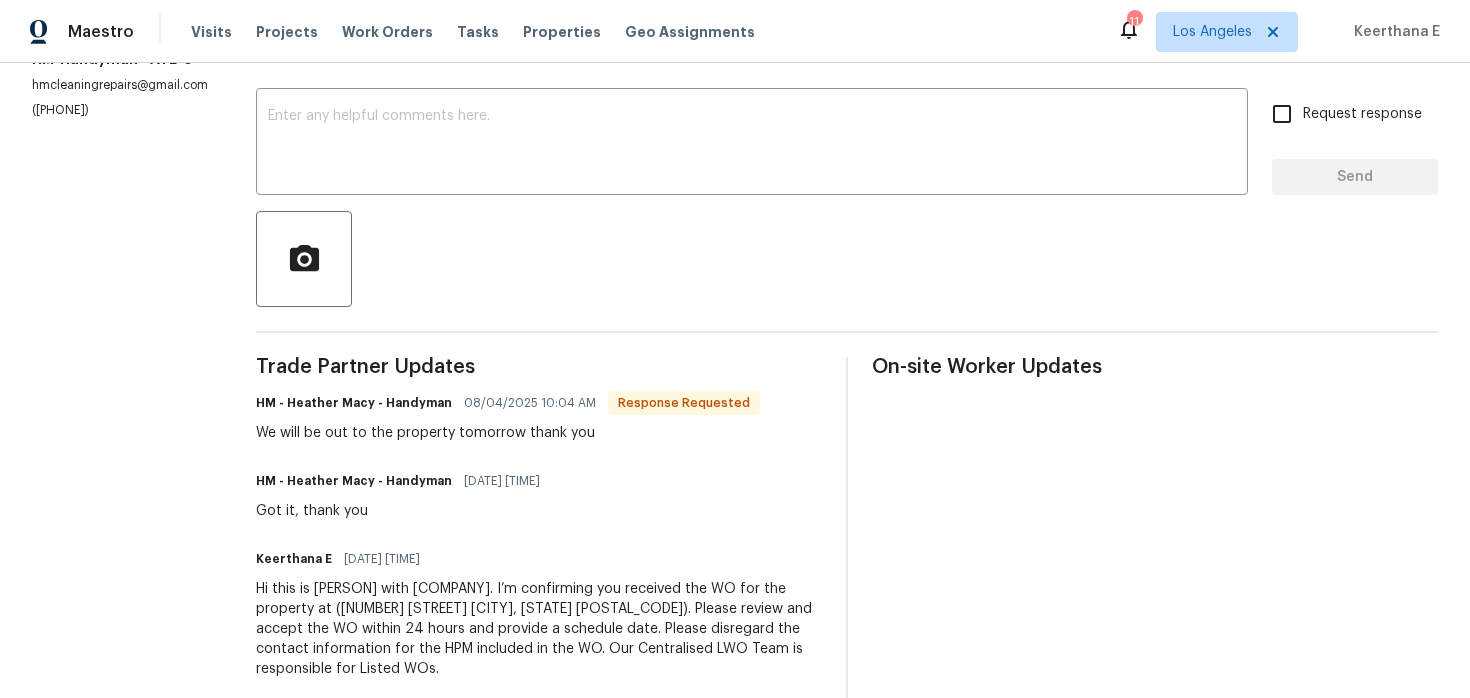 scroll, scrollTop: 315, scrollLeft: 0, axis: vertical 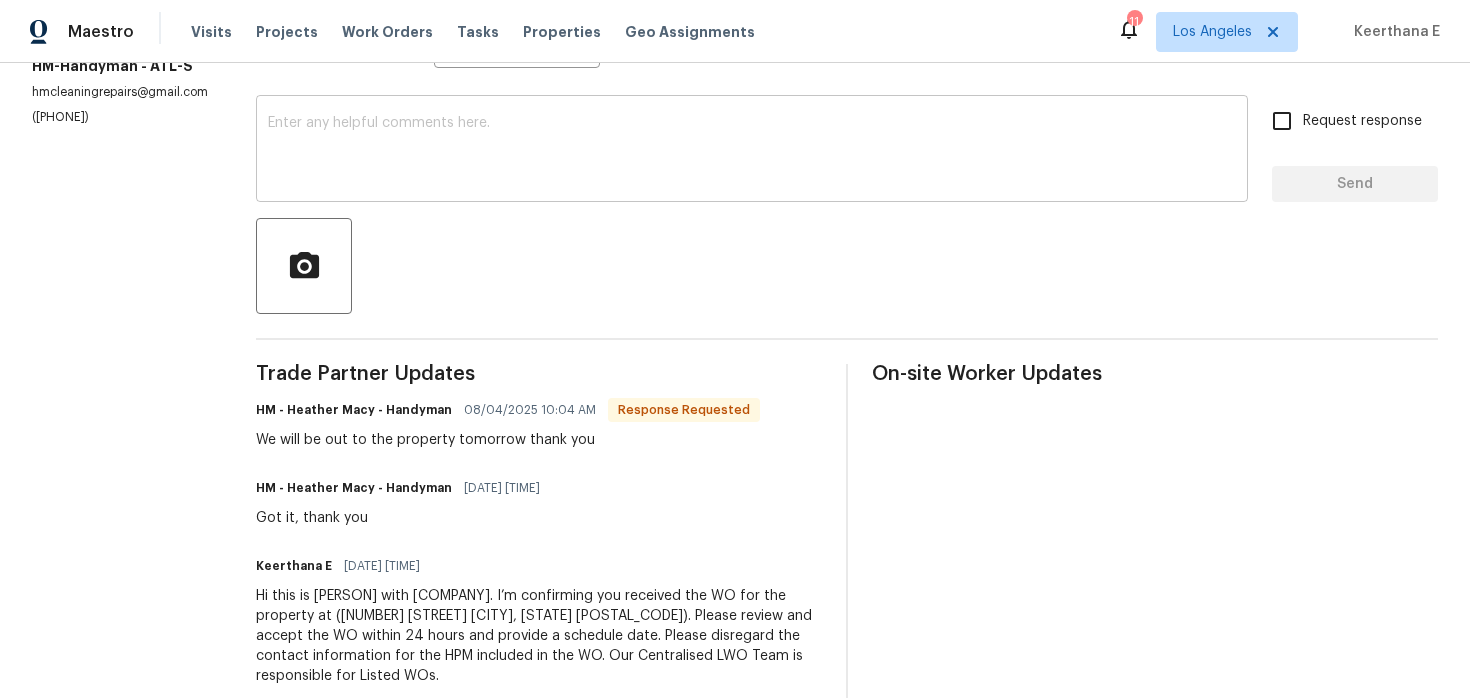 click at bounding box center (752, 151) 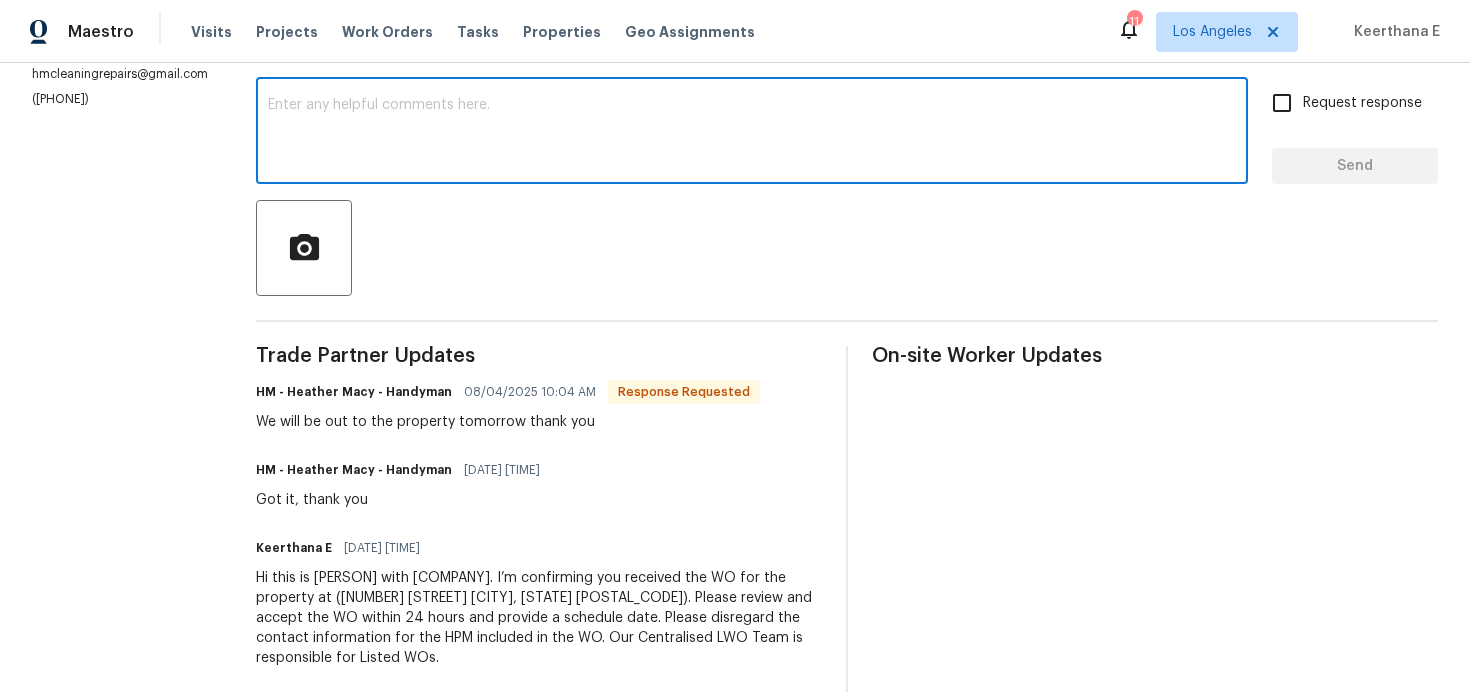 scroll, scrollTop: 340, scrollLeft: 0, axis: vertical 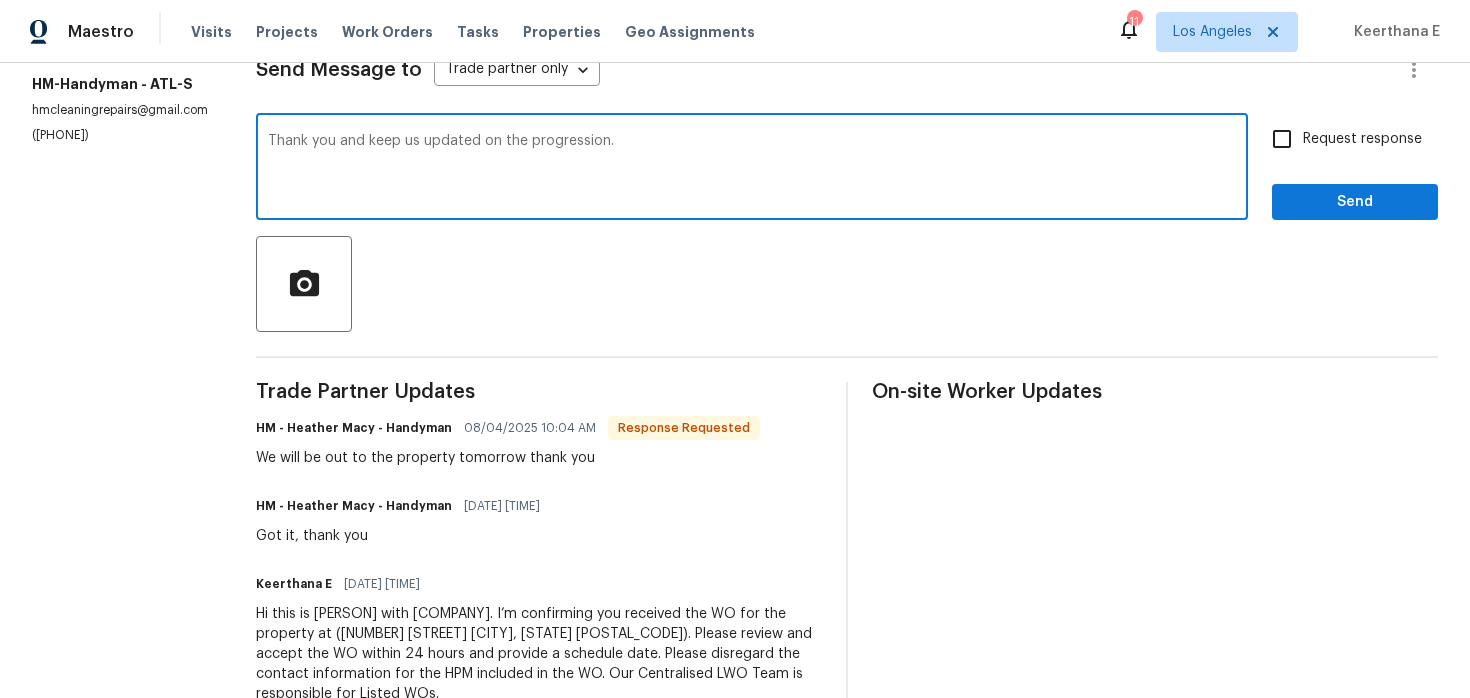 type on "Thank you and keep us updated on the progression." 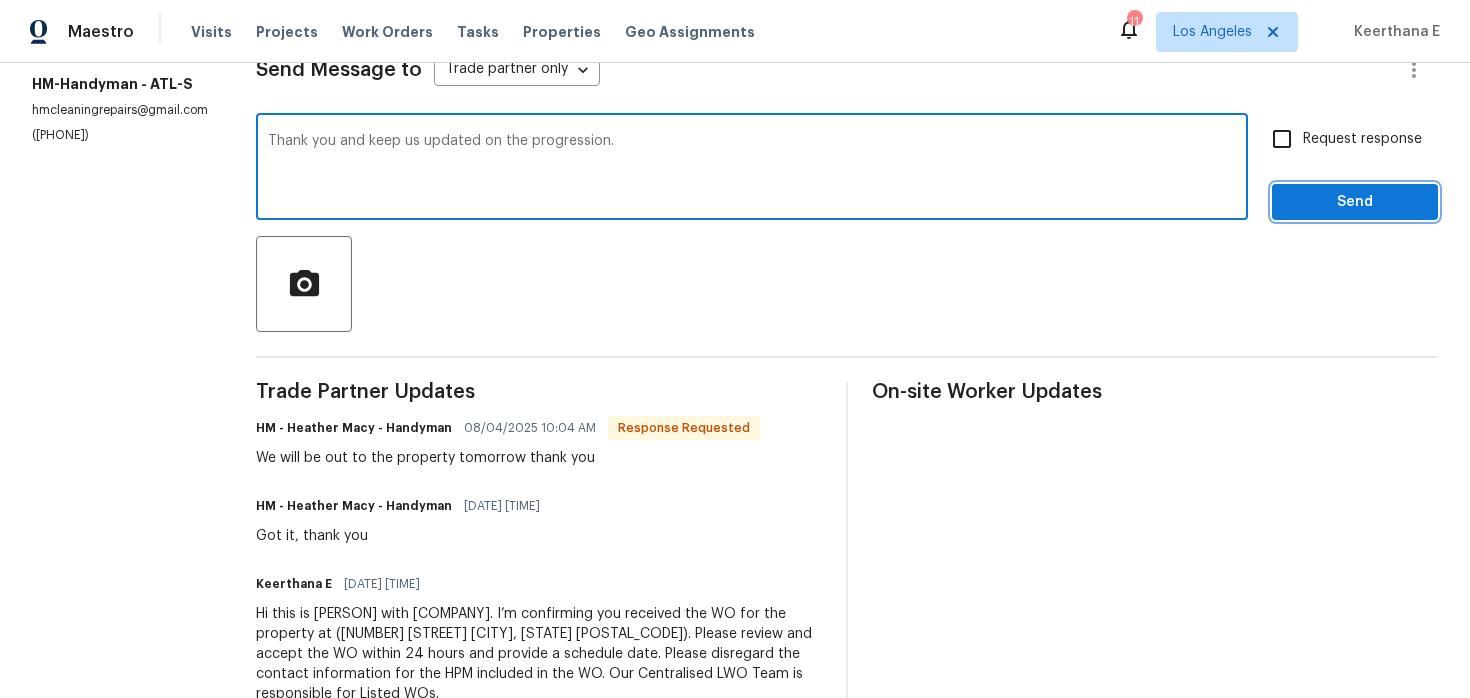 click on "Send" at bounding box center (1355, 202) 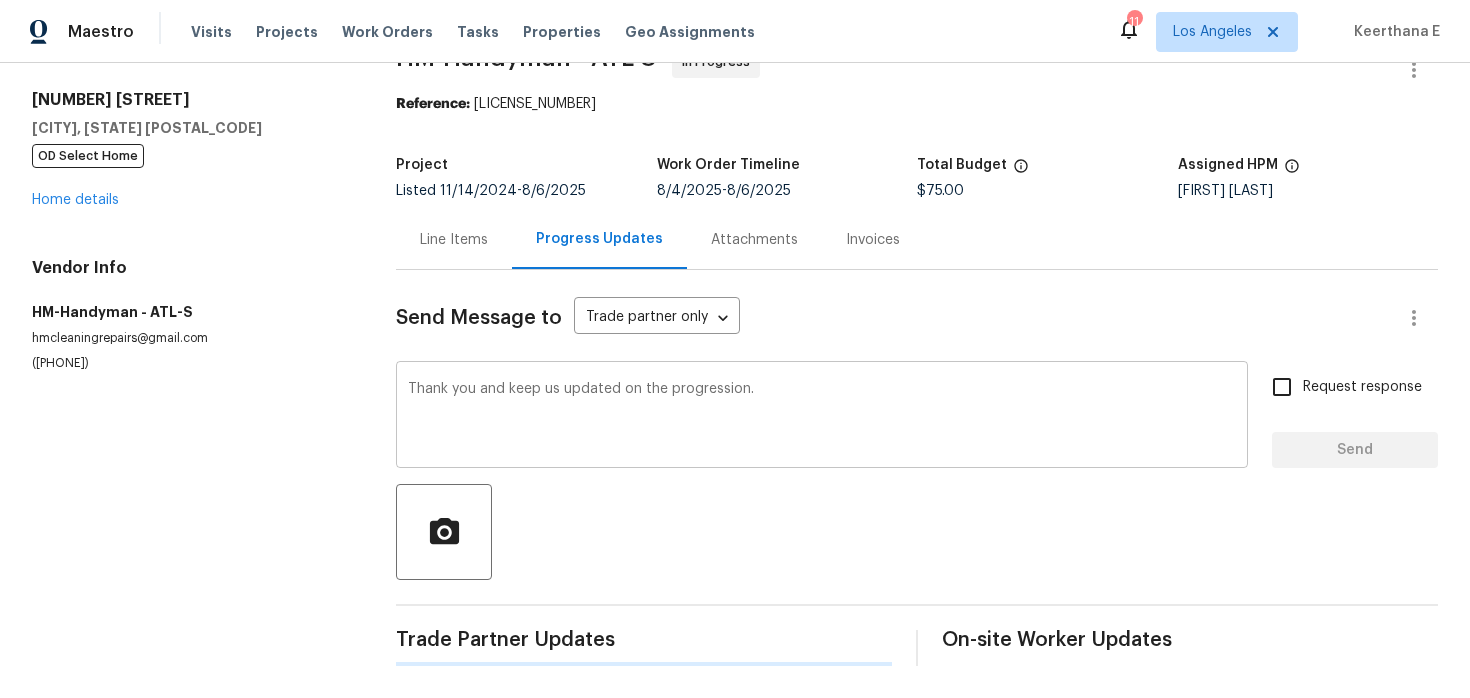 type 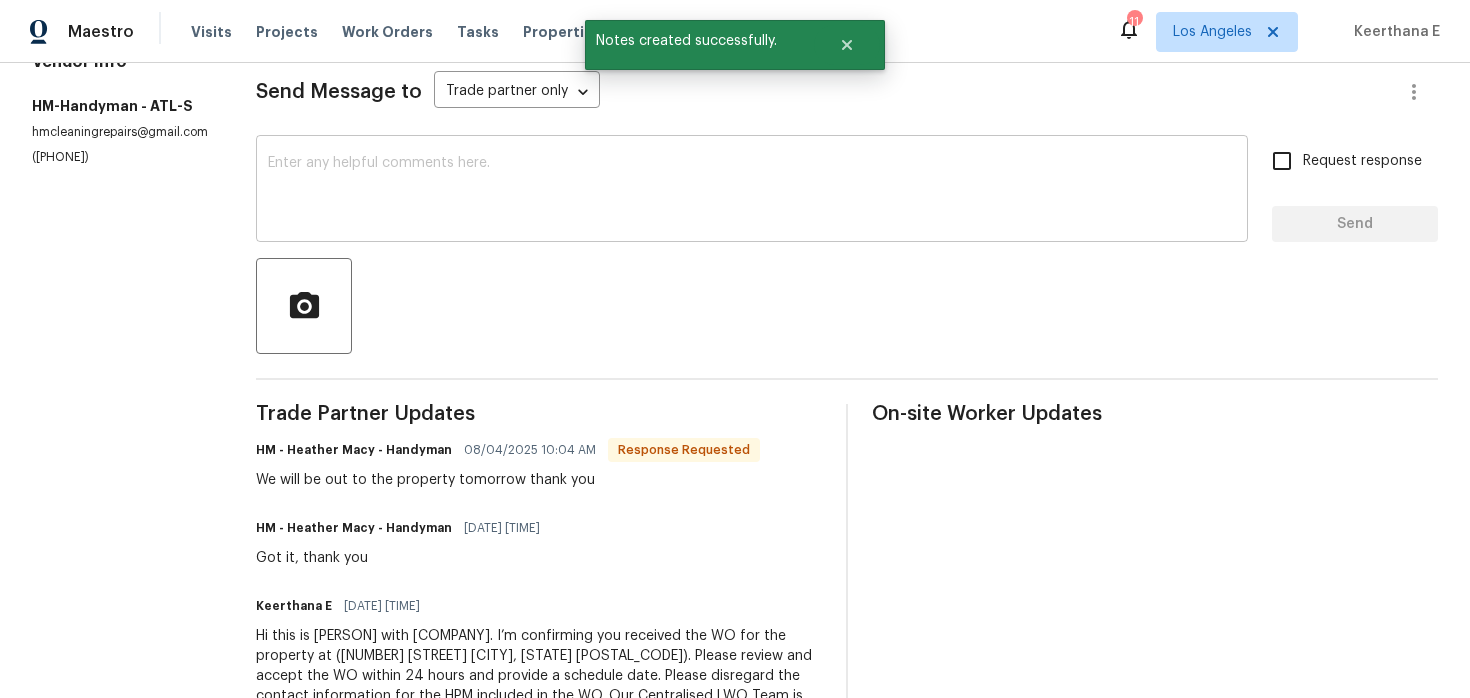 scroll, scrollTop: 0, scrollLeft: 0, axis: both 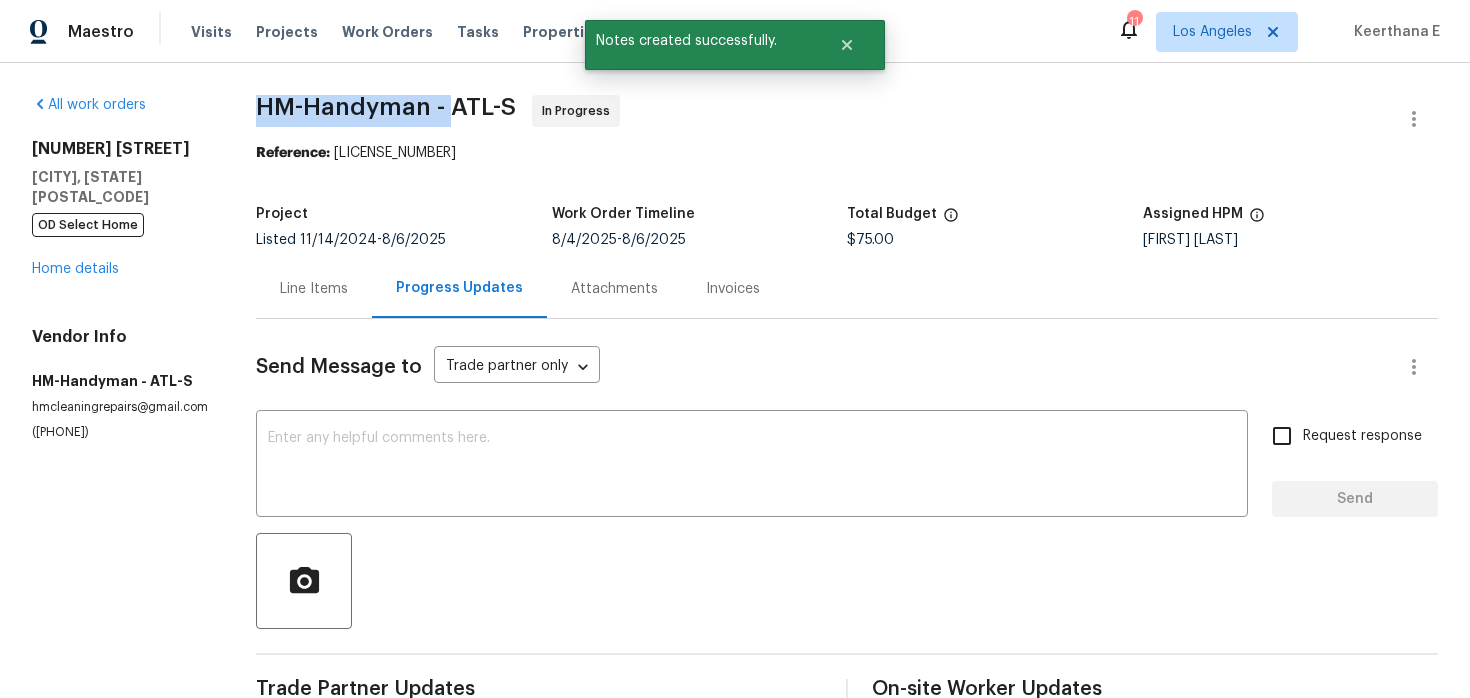 drag, startPoint x: 259, startPoint y: 108, endPoint x: 448, endPoint y: 111, distance: 189.0238 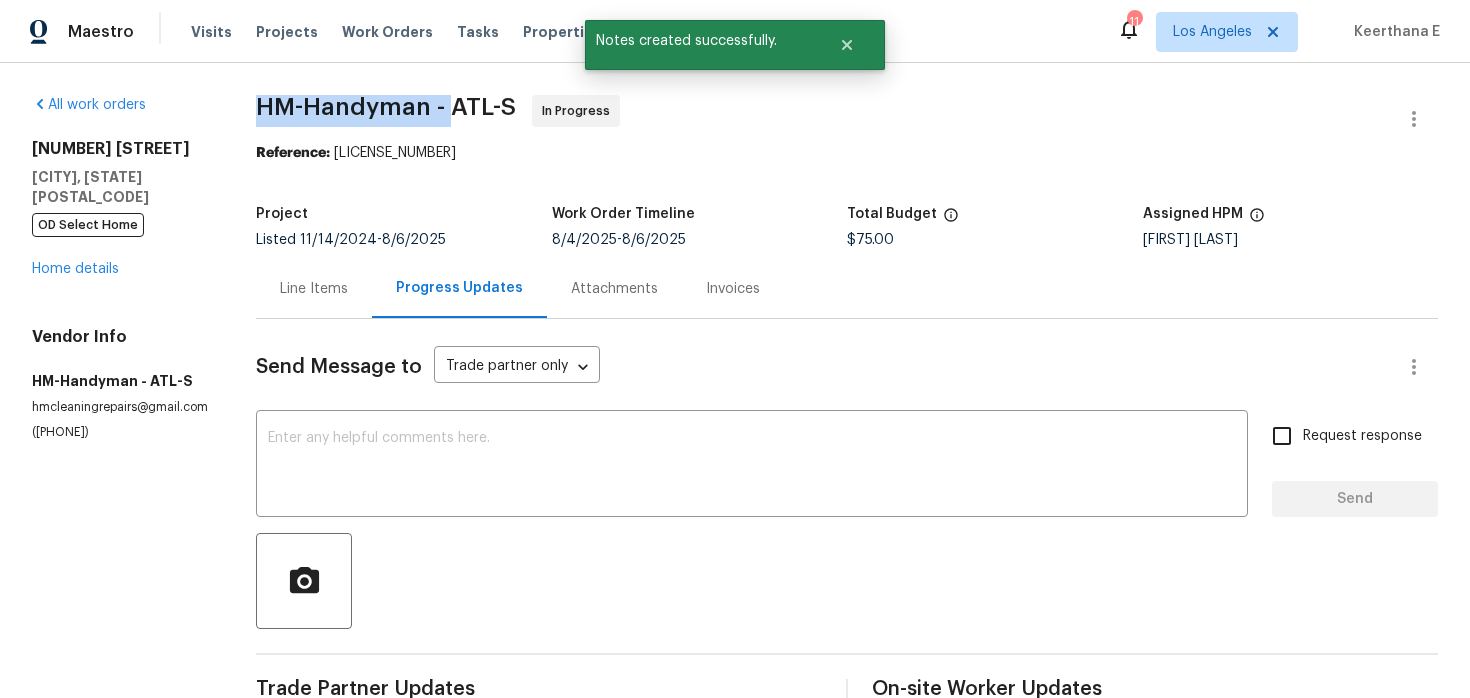 click on "HM-Handyman - ATL-S" at bounding box center (386, 107) 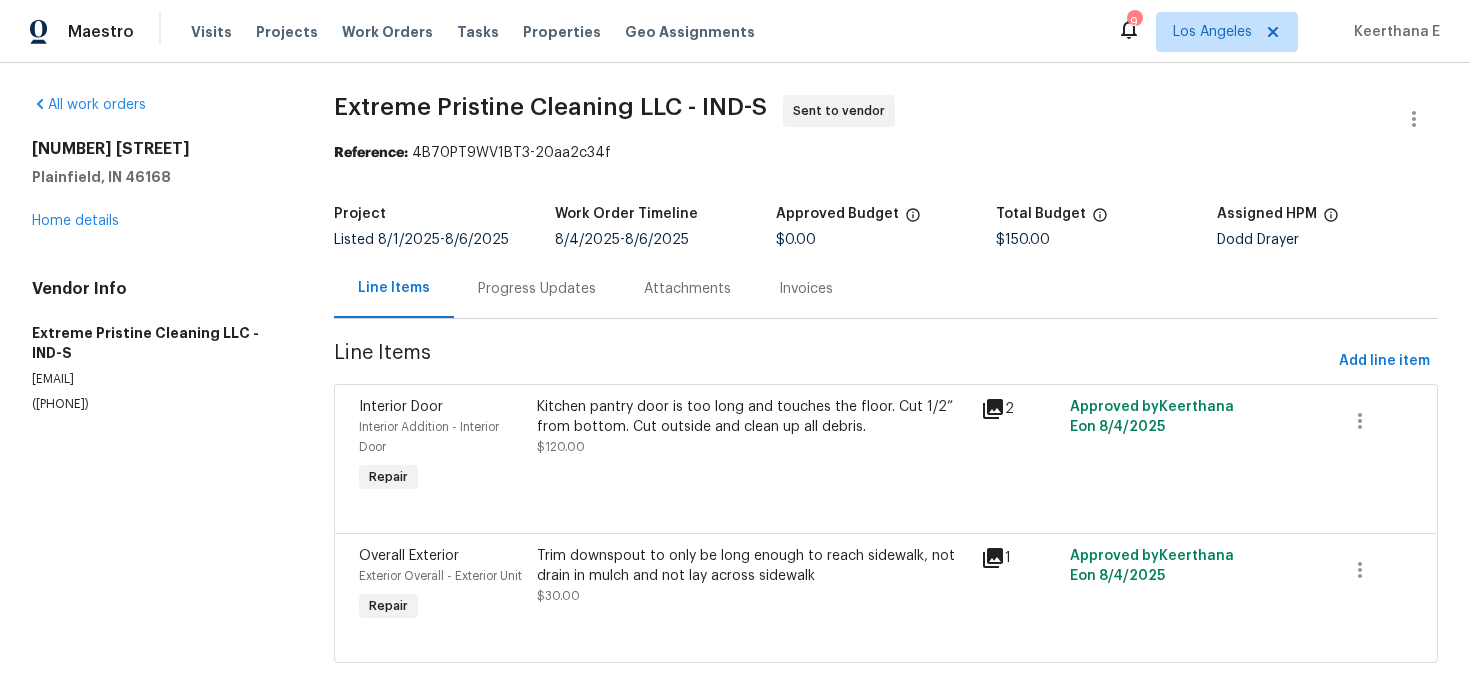 scroll, scrollTop: 0, scrollLeft: 0, axis: both 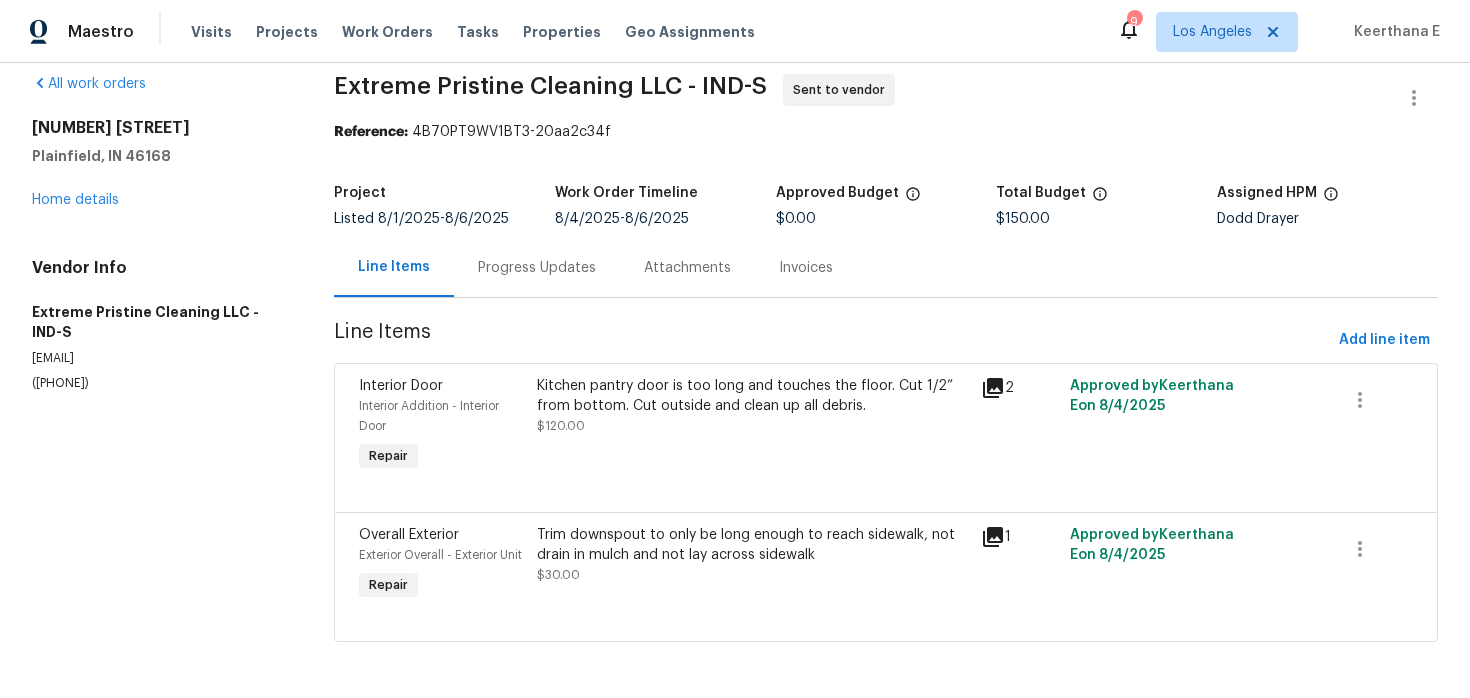 click on "Kitchen pantry door is too long and touches the floor. Cut 1/2” from bottom. Cut outside and clean up all debris. $120.00" at bounding box center (753, 426) 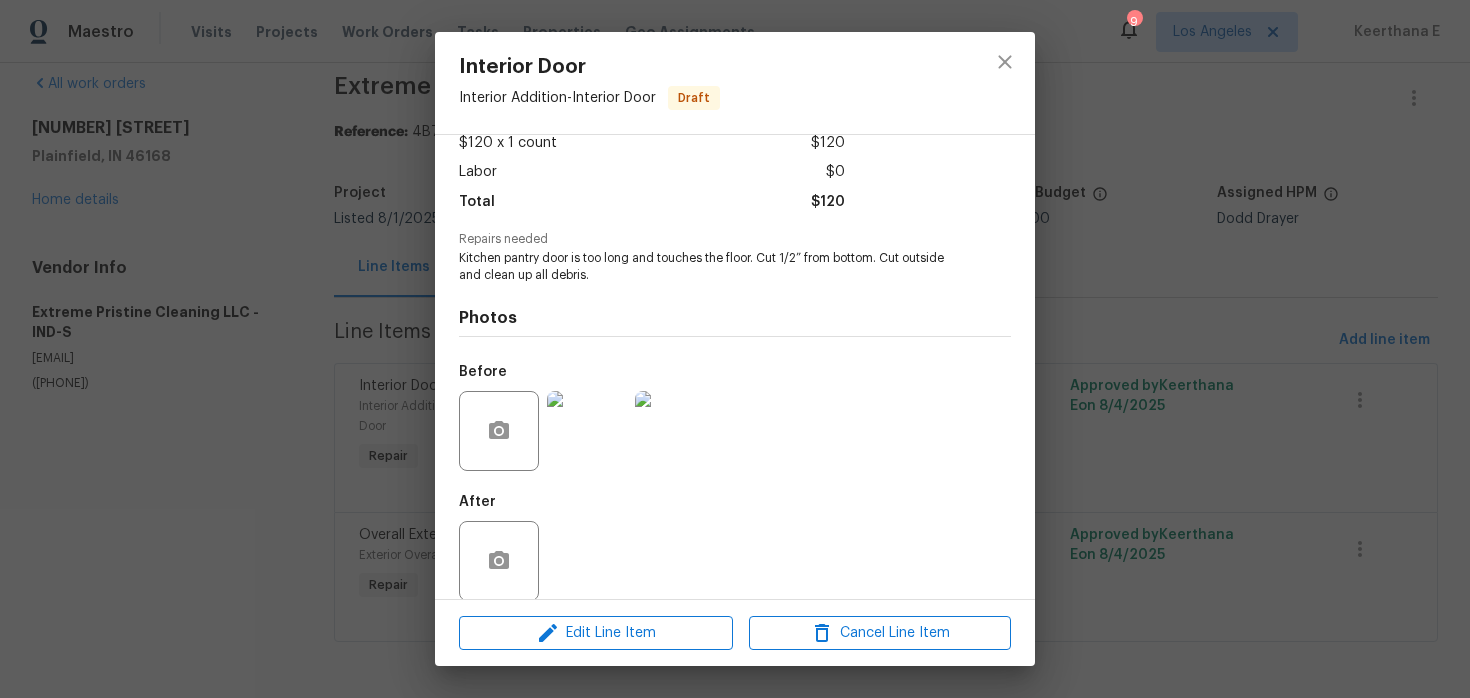 scroll, scrollTop: 140, scrollLeft: 0, axis: vertical 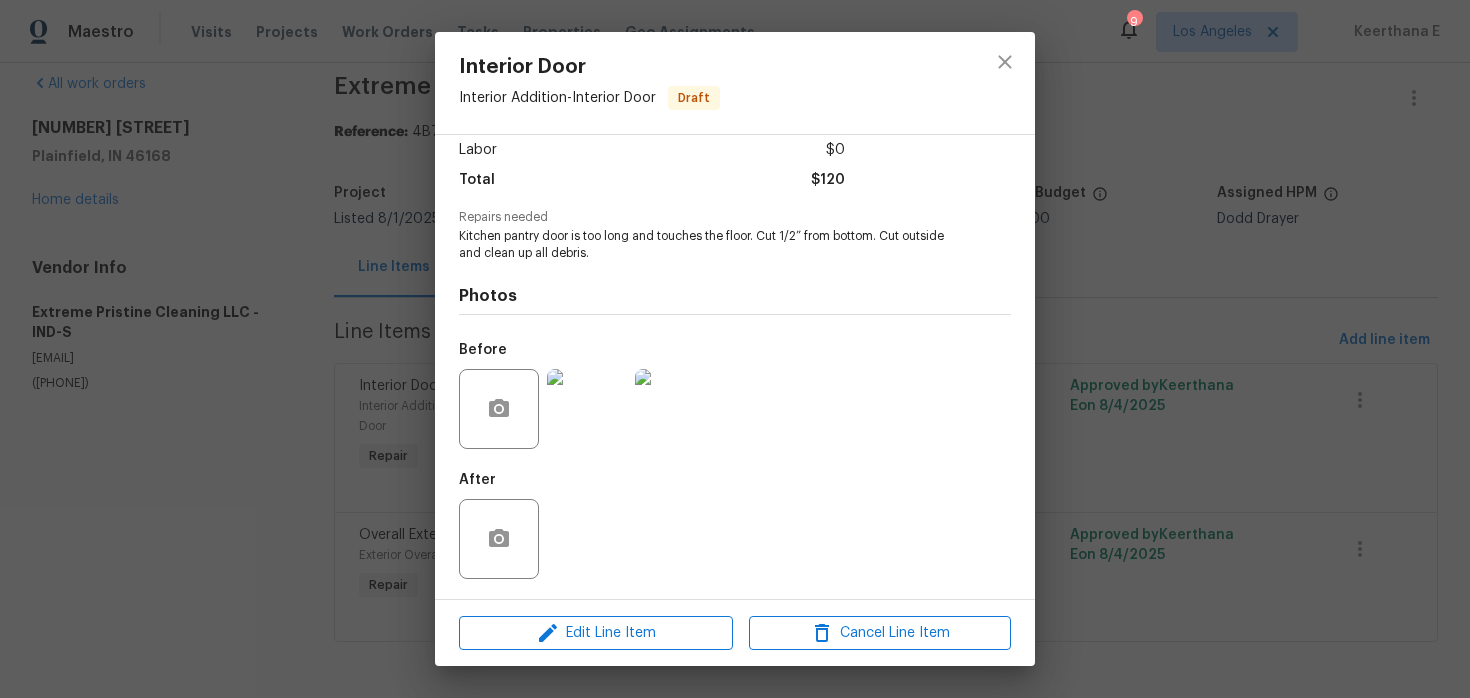 click at bounding box center [587, 409] 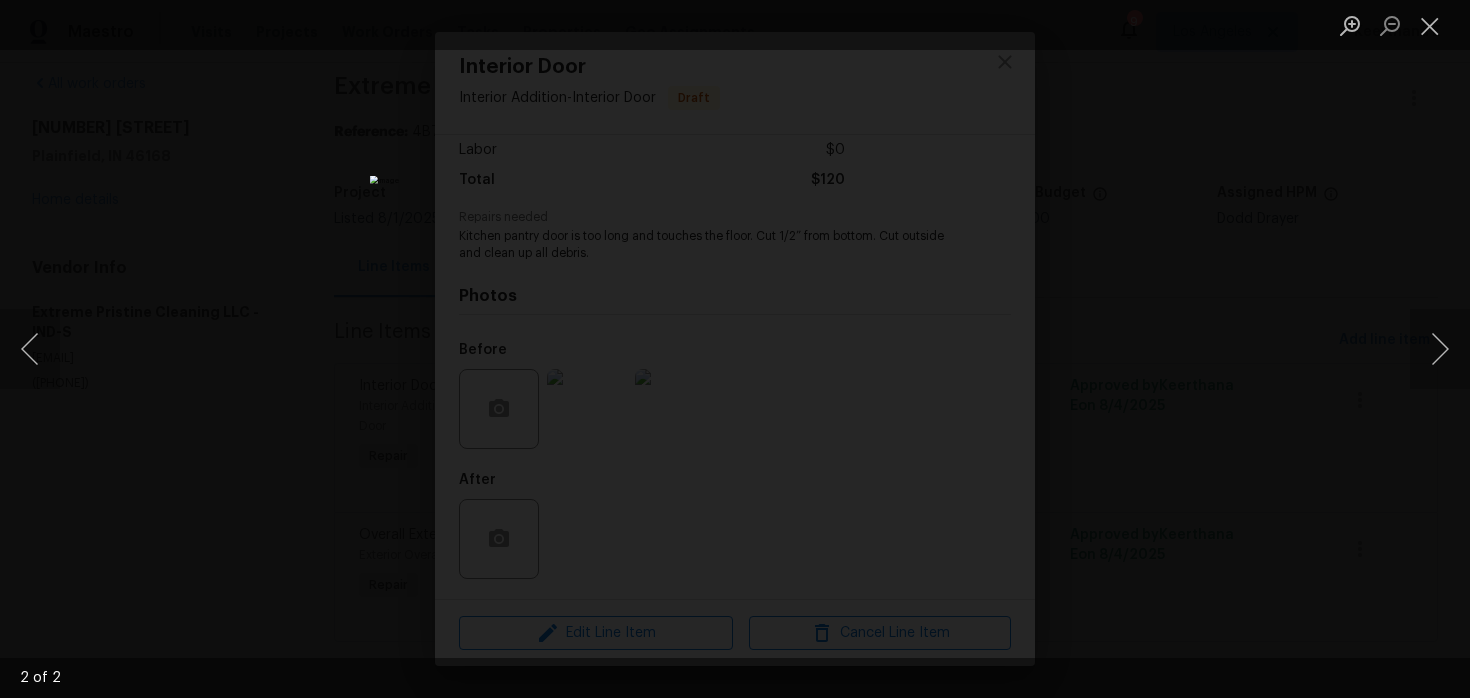 click at bounding box center (735, 349) 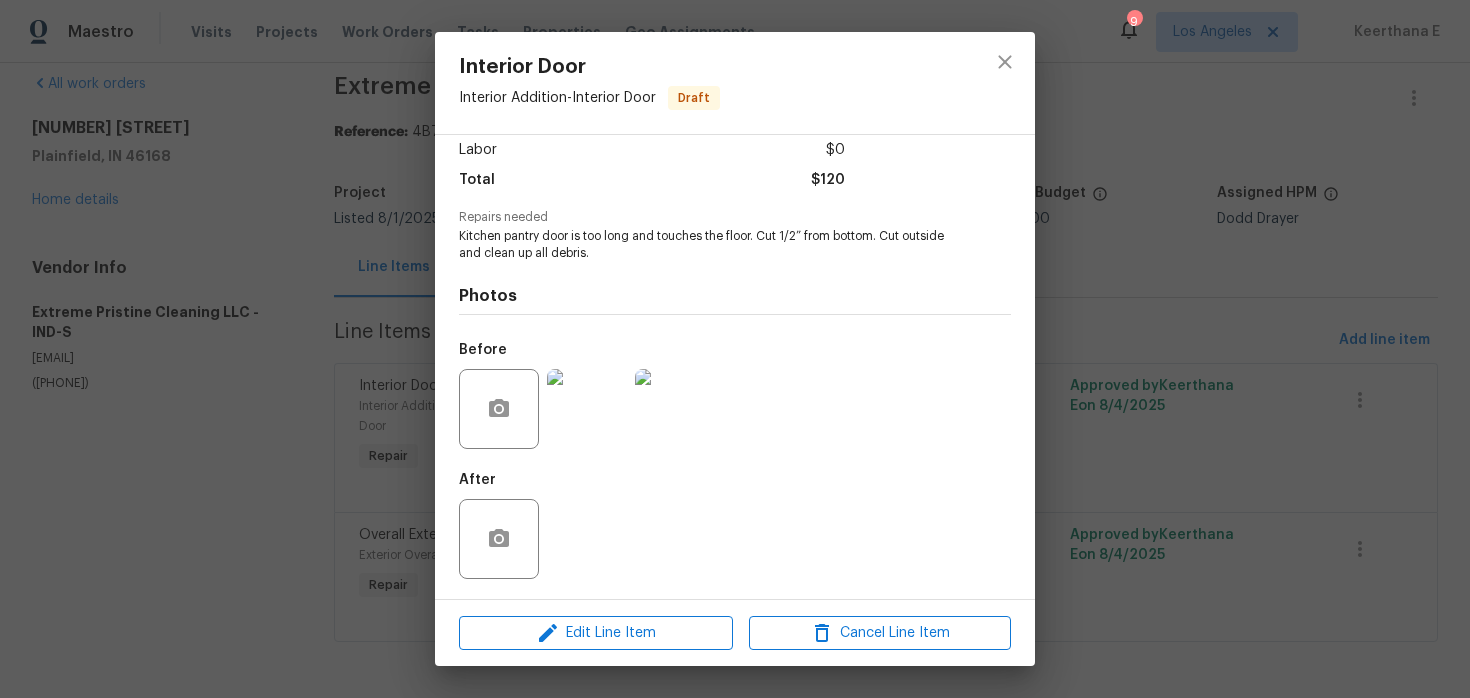 click at bounding box center (735, 349) 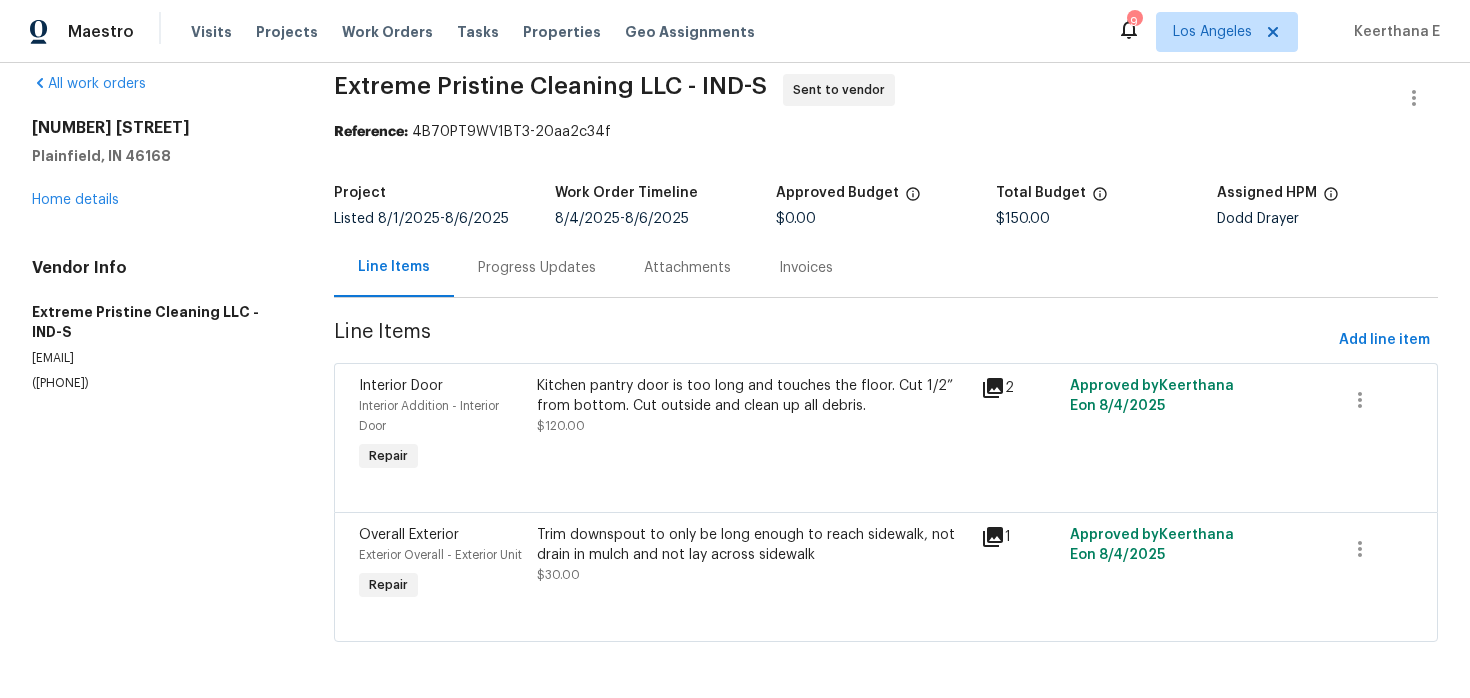 scroll, scrollTop: 0, scrollLeft: 0, axis: both 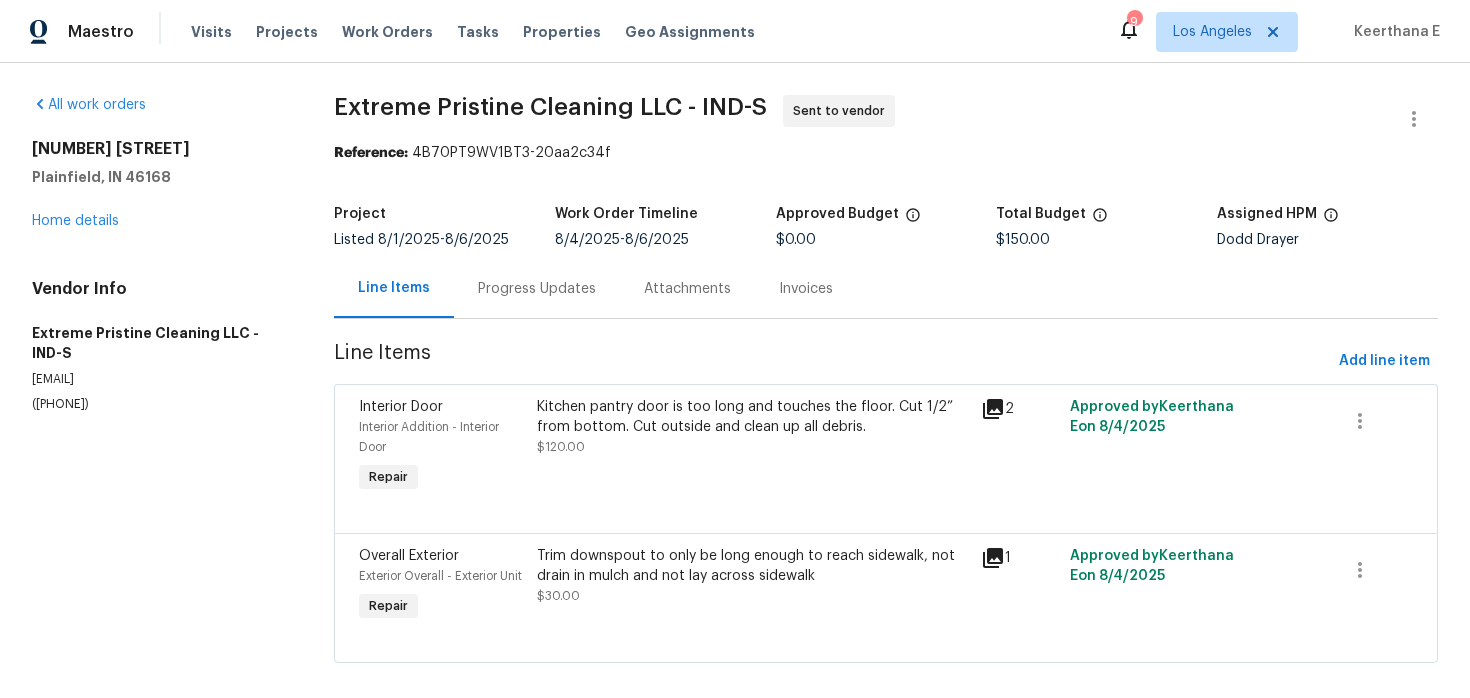 click on "Progress Updates" at bounding box center [537, 289] 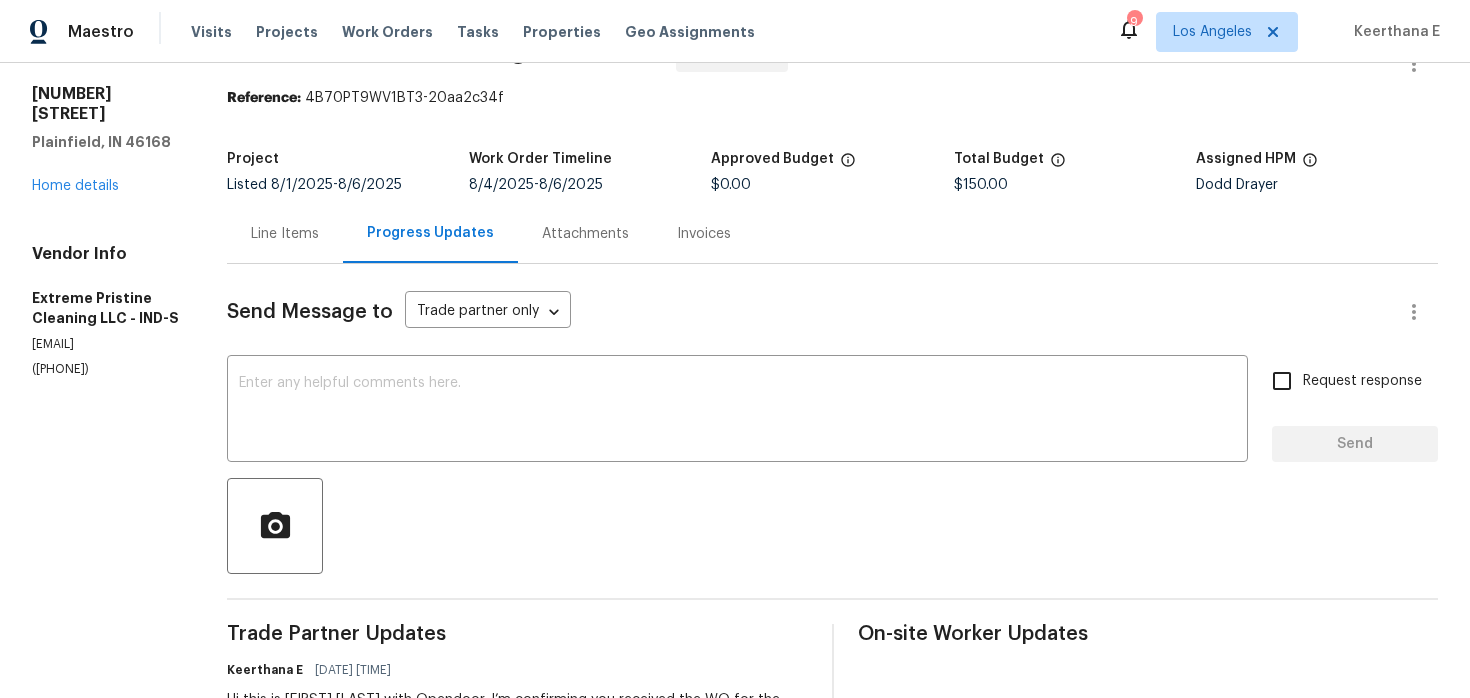 scroll, scrollTop: 102, scrollLeft: 0, axis: vertical 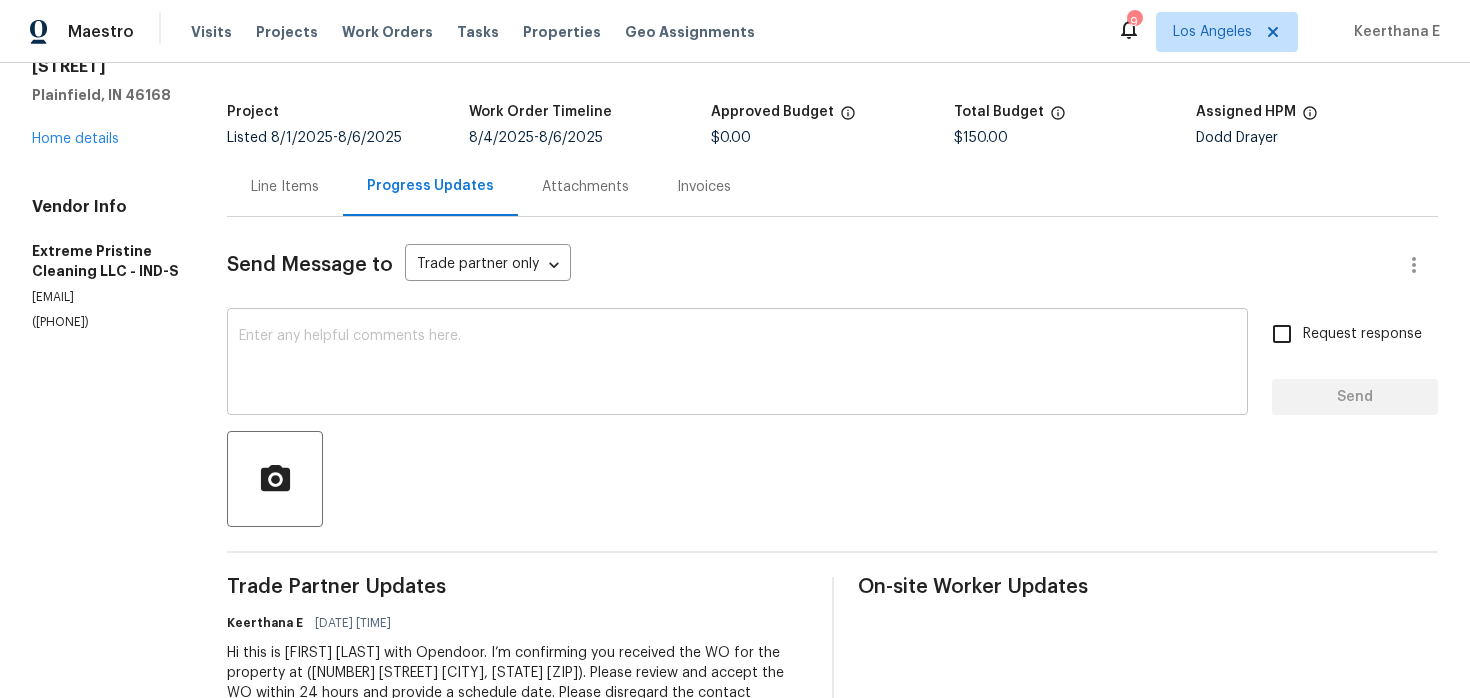 click at bounding box center (737, 364) 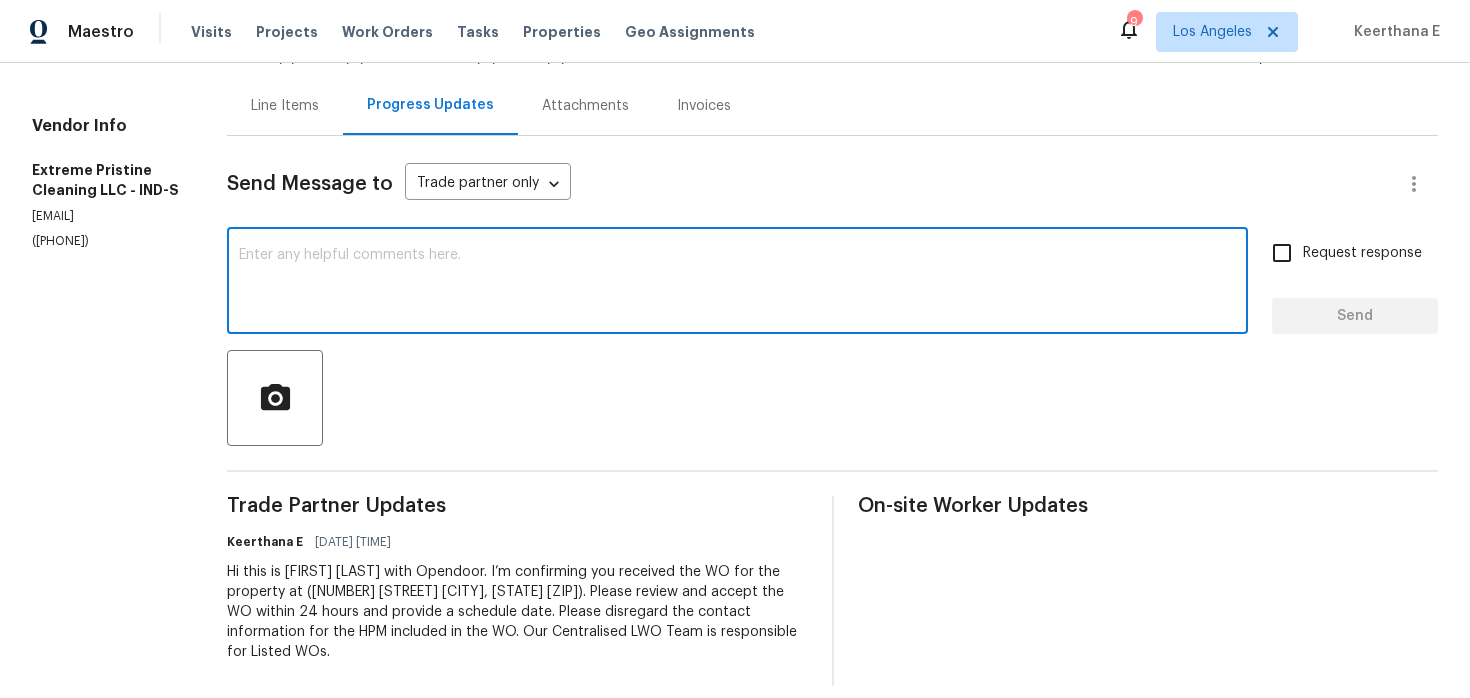 scroll, scrollTop: 0, scrollLeft: 0, axis: both 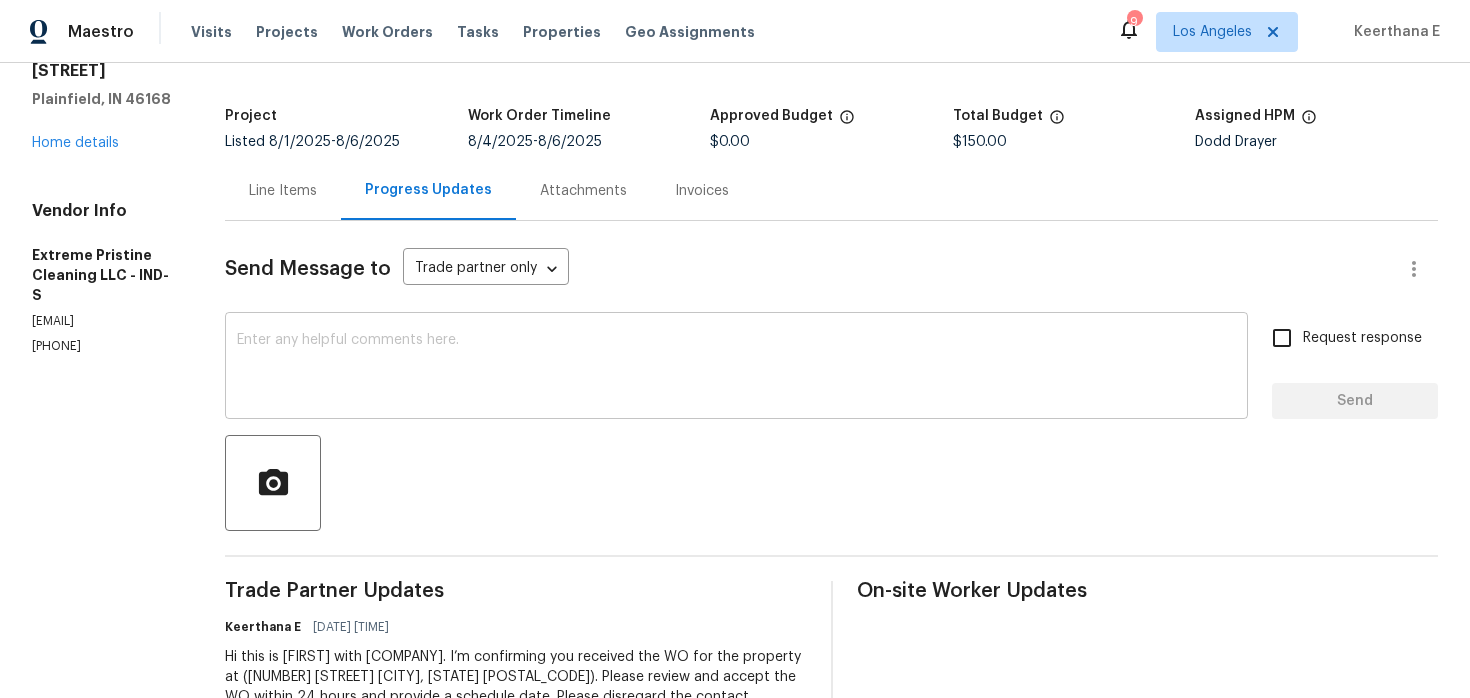 click at bounding box center (736, 368) 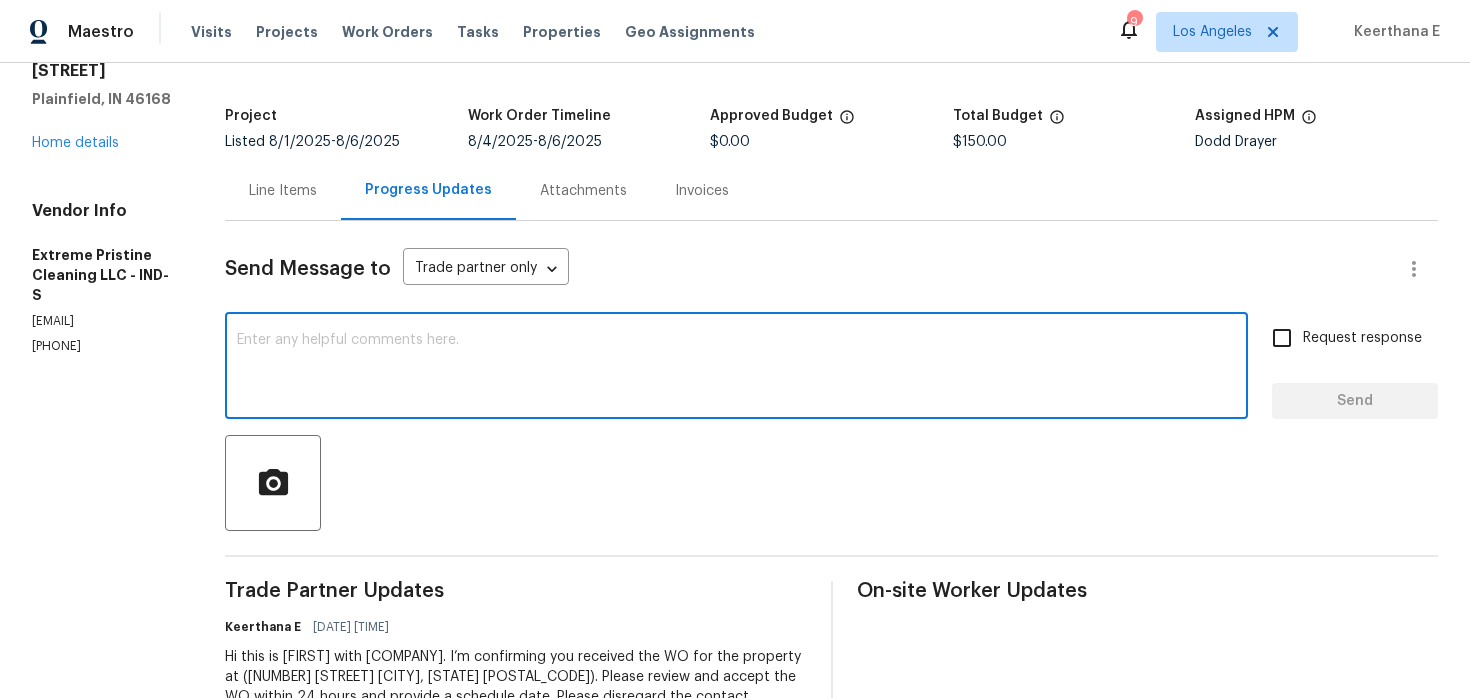 paste on "Please ensure the work order is accepted and the scheduled date is shared to meet our deadline. Your prompt response is appreciated. Failure to do so may result in reassignment to another vendor. Thank you." 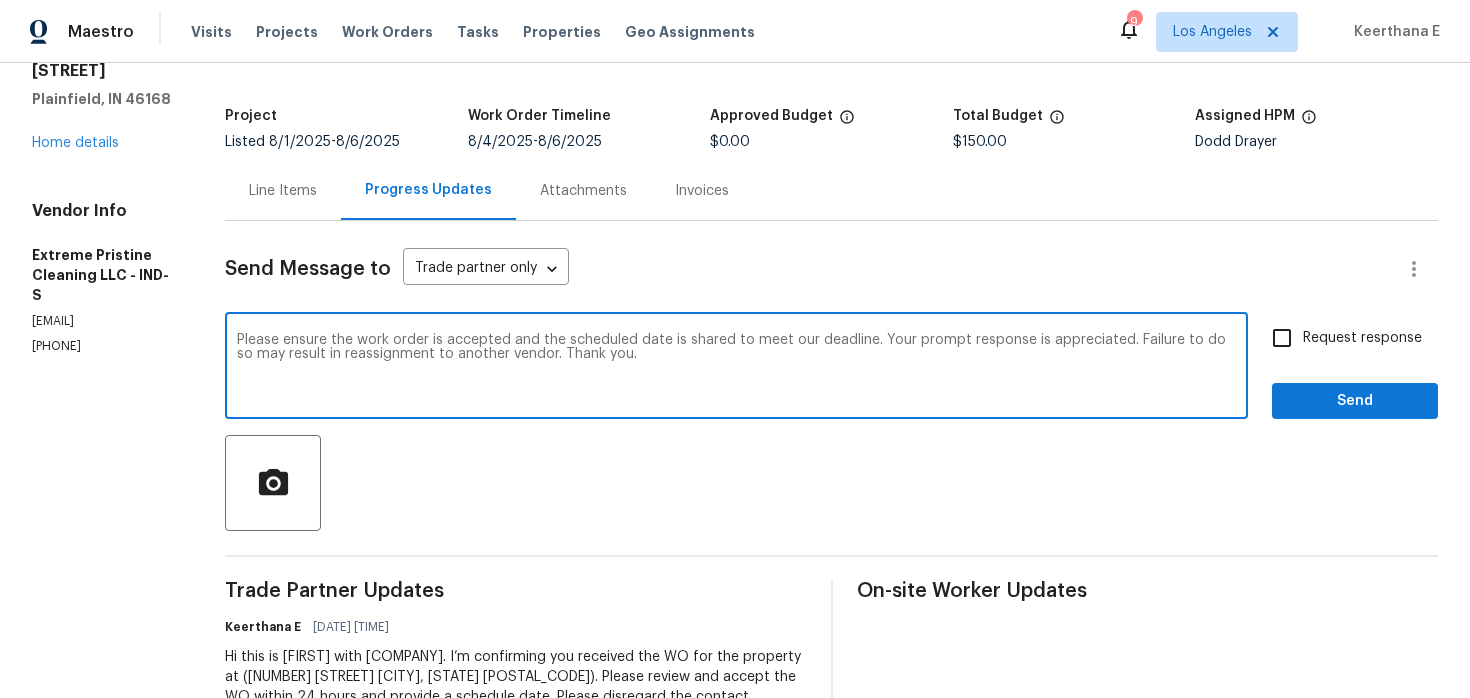 type on "Please ensure the work order is accepted and the scheduled date is shared to meet our deadline. Your prompt response is appreciated. Failure to do so may result in reassignment to another vendor. Thank you." 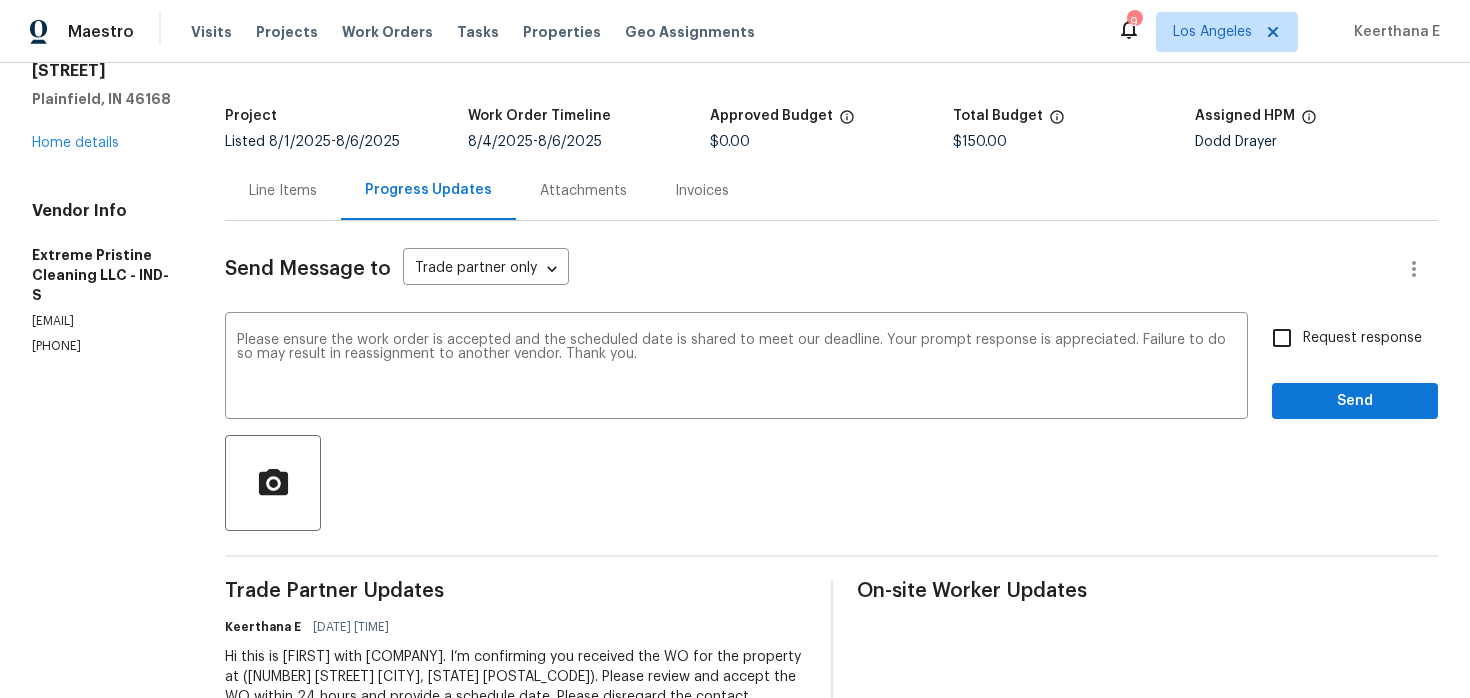 click on "Send Message to Trade partner only Trade partner only ​ Please ensure the work order is accepted and the scheduled date is shared to meet our deadline. Your prompt response is appreciated. Failure to do so may result in reassignment to another vendor. Thank you. x ​ Request response Send Trade Partner Updates Keerthana E 08/04/2025 8:24 AM Hi this is Keerthana with Opendoor. I’m confirming you received the WO for the property at (2859 Dursillas Dr
Plainfield, IN 46168). Please review and accept the WO within 24 hours and provide a schedule date. Please disregard the contact information for the HPM included in the WO. Our Centralised LWO Team is responsible for Listed WOs. On-site Worker Updates" at bounding box center (831, 496) 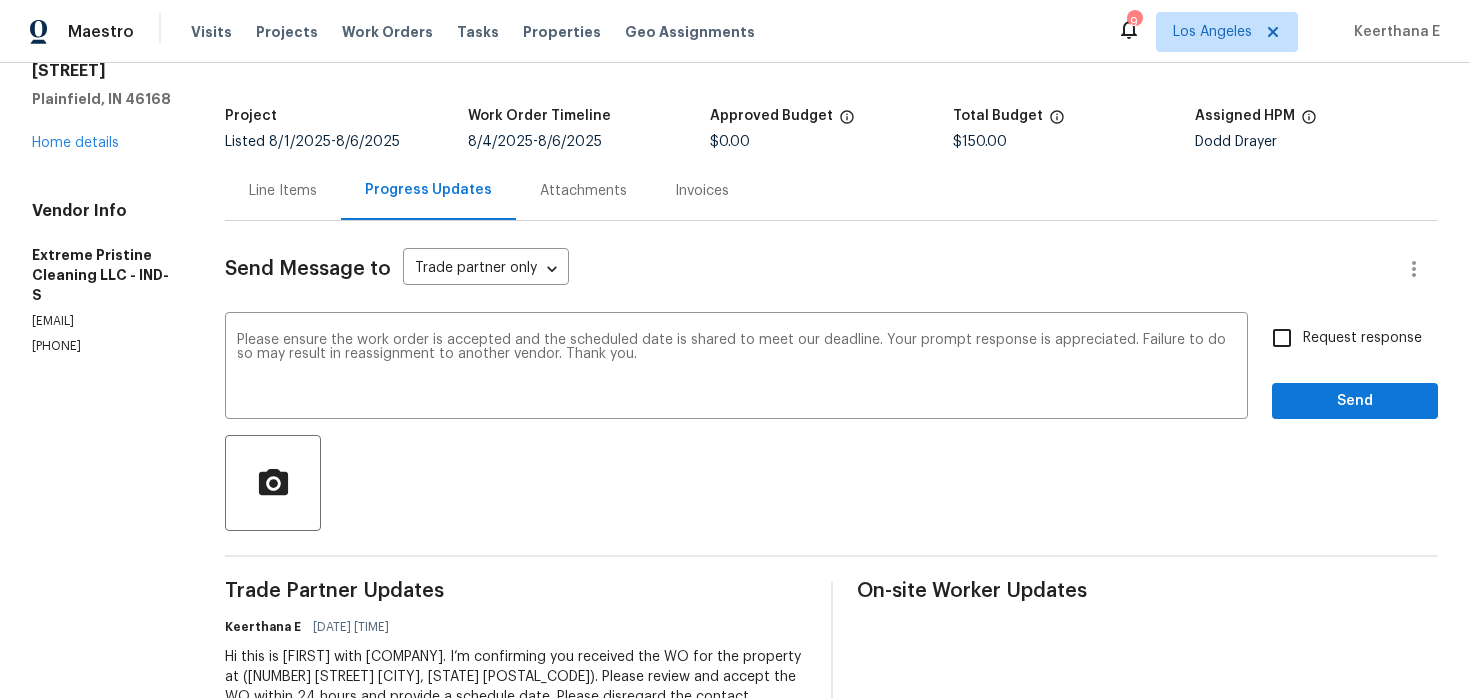 click on "Request response" at bounding box center (1282, 338) 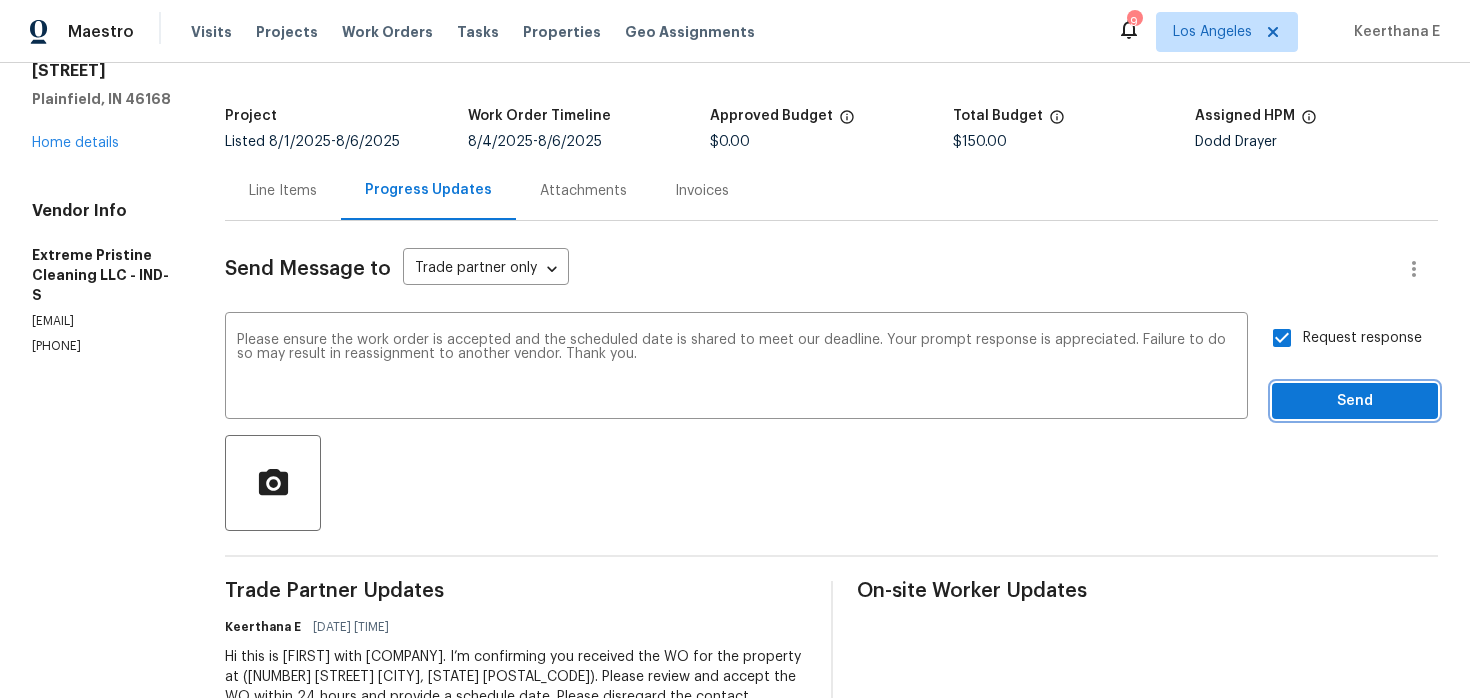 click on "Send" at bounding box center [1355, 401] 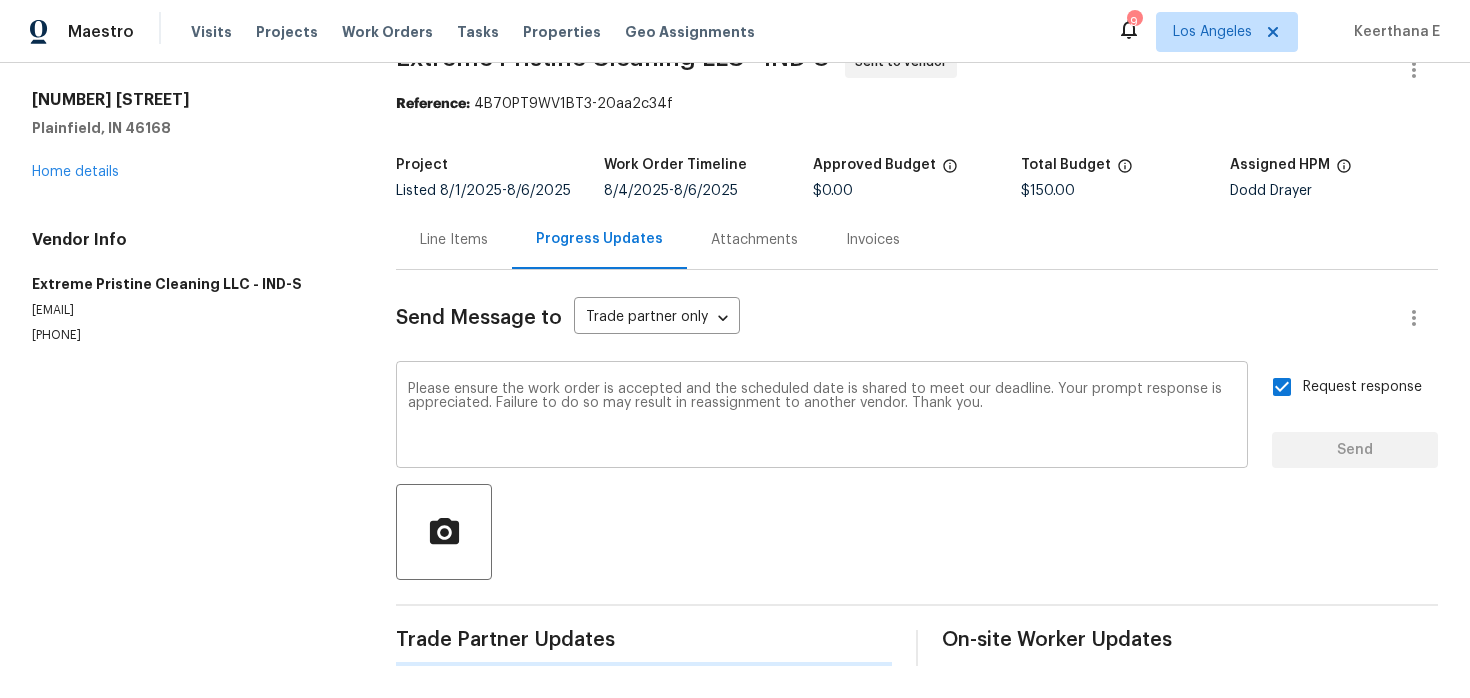 scroll, scrollTop: 0, scrollLeft: 0, axis: both 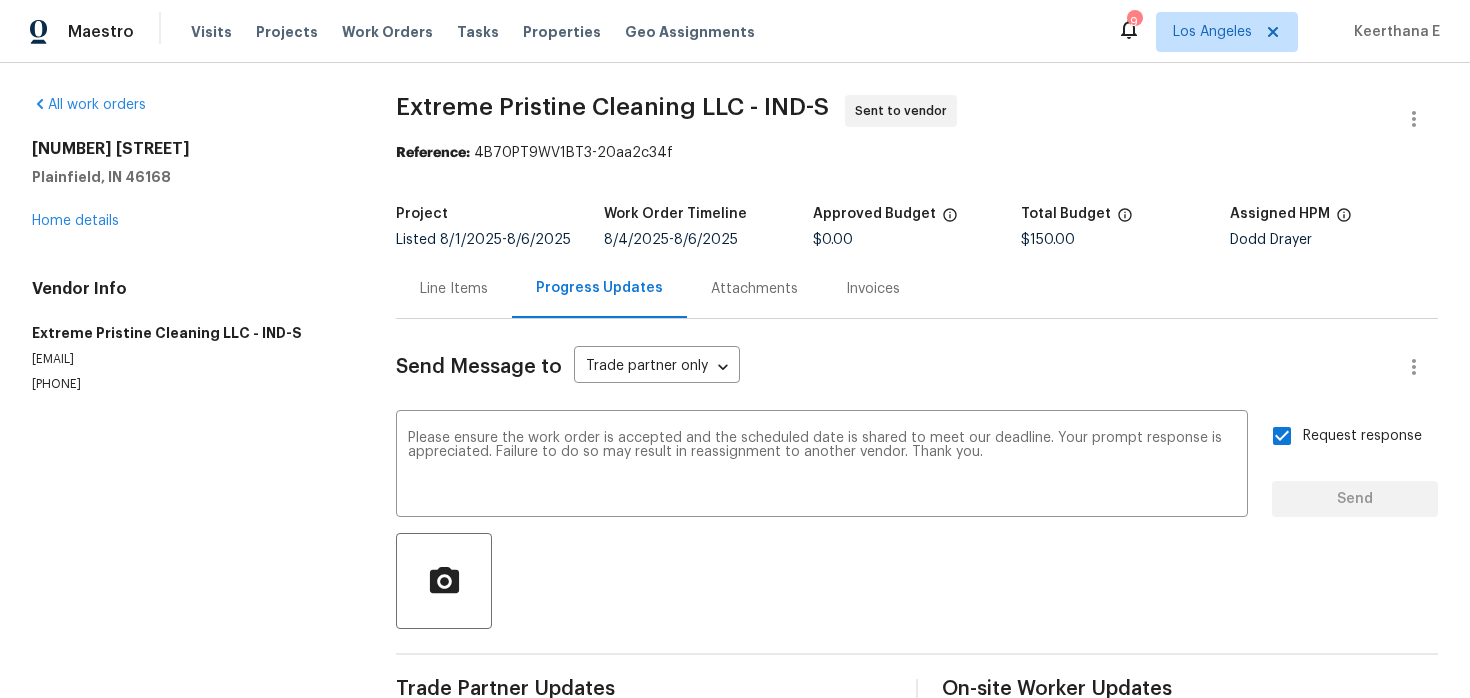 type 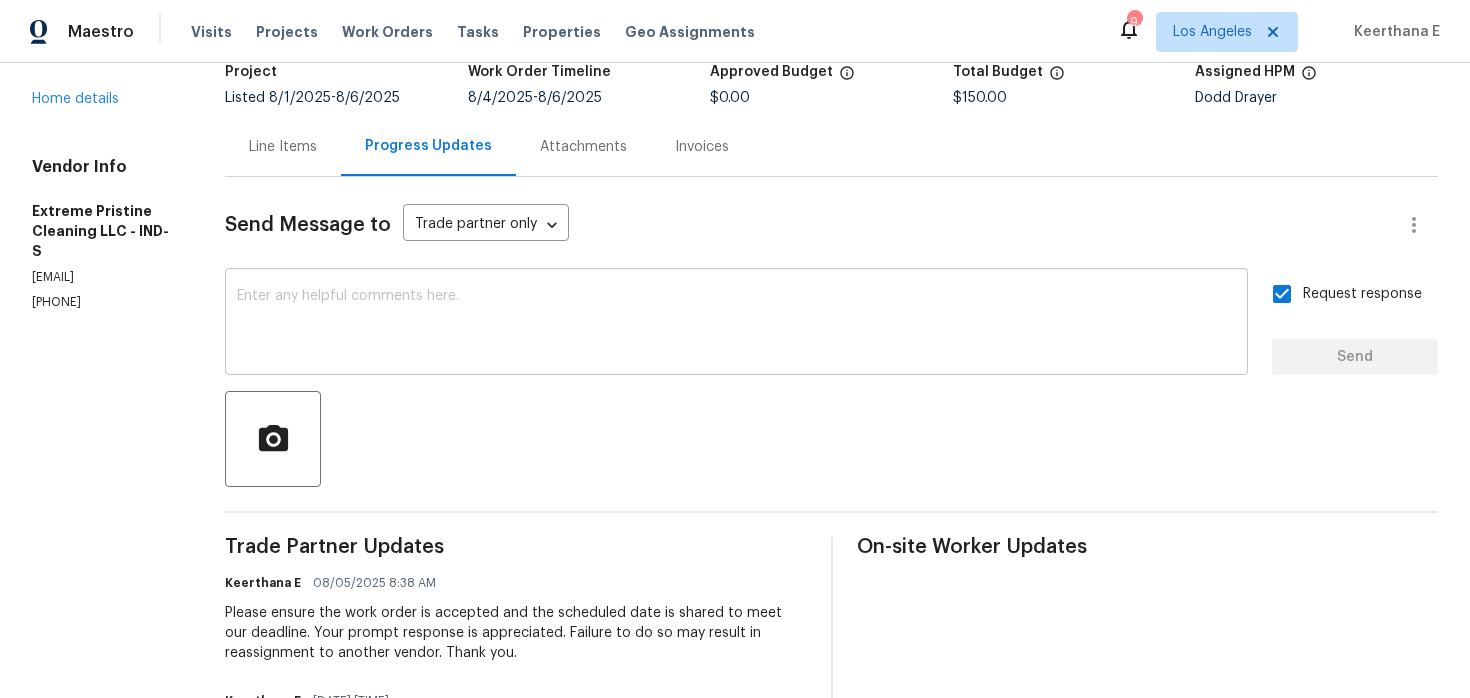 scroll, scrollTop: 0, scrollLeft: 0, axis: both 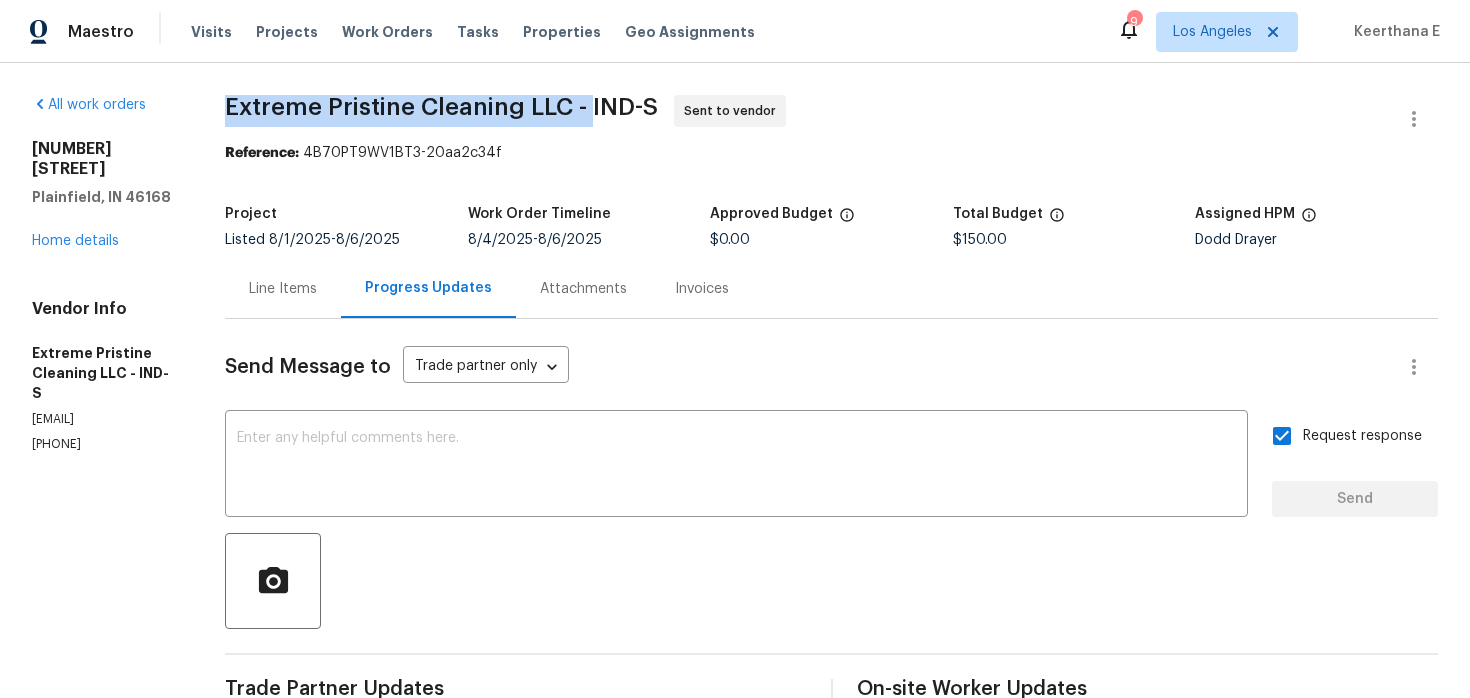 drag, startPoint x: 235, startPoint y: 110, endPoint x: 599, endPoint y: 105, distance: 364.03433 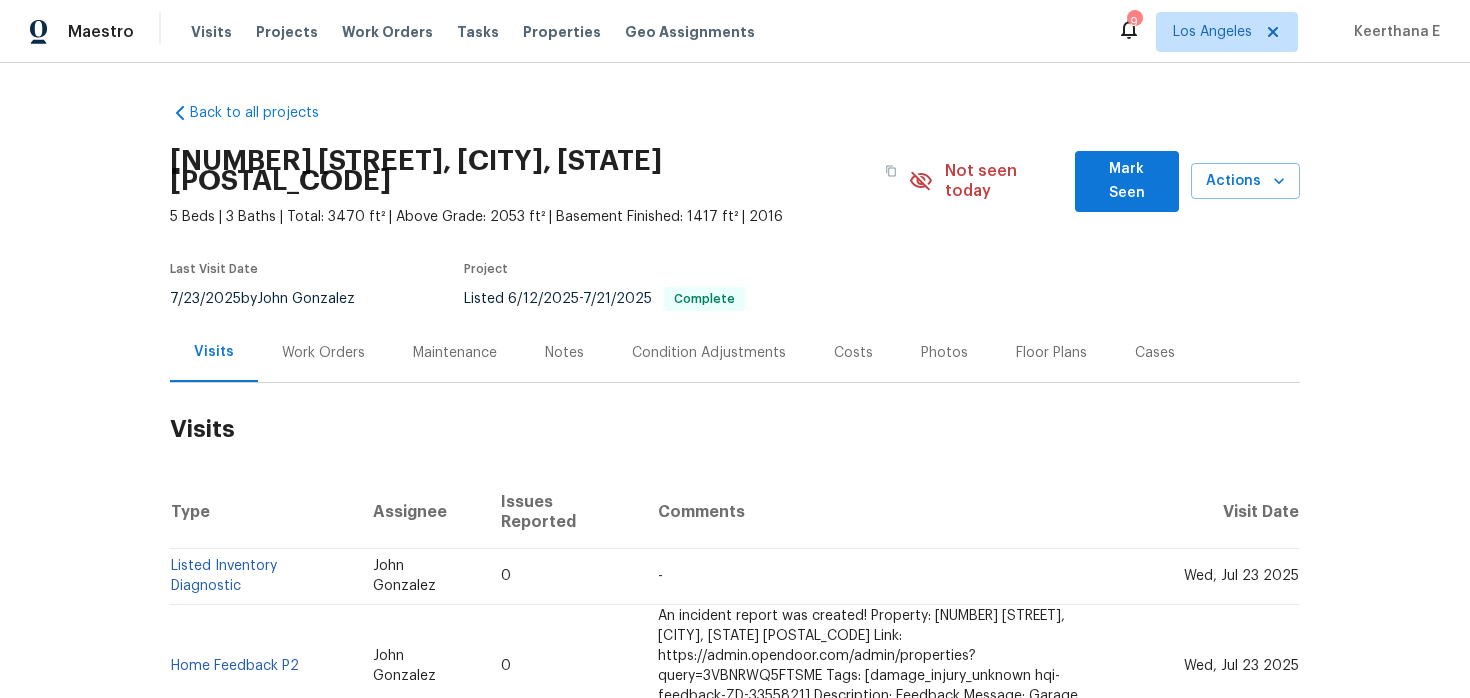 scroll, scrollTop: 0, scrollLeft: 0, axis: both 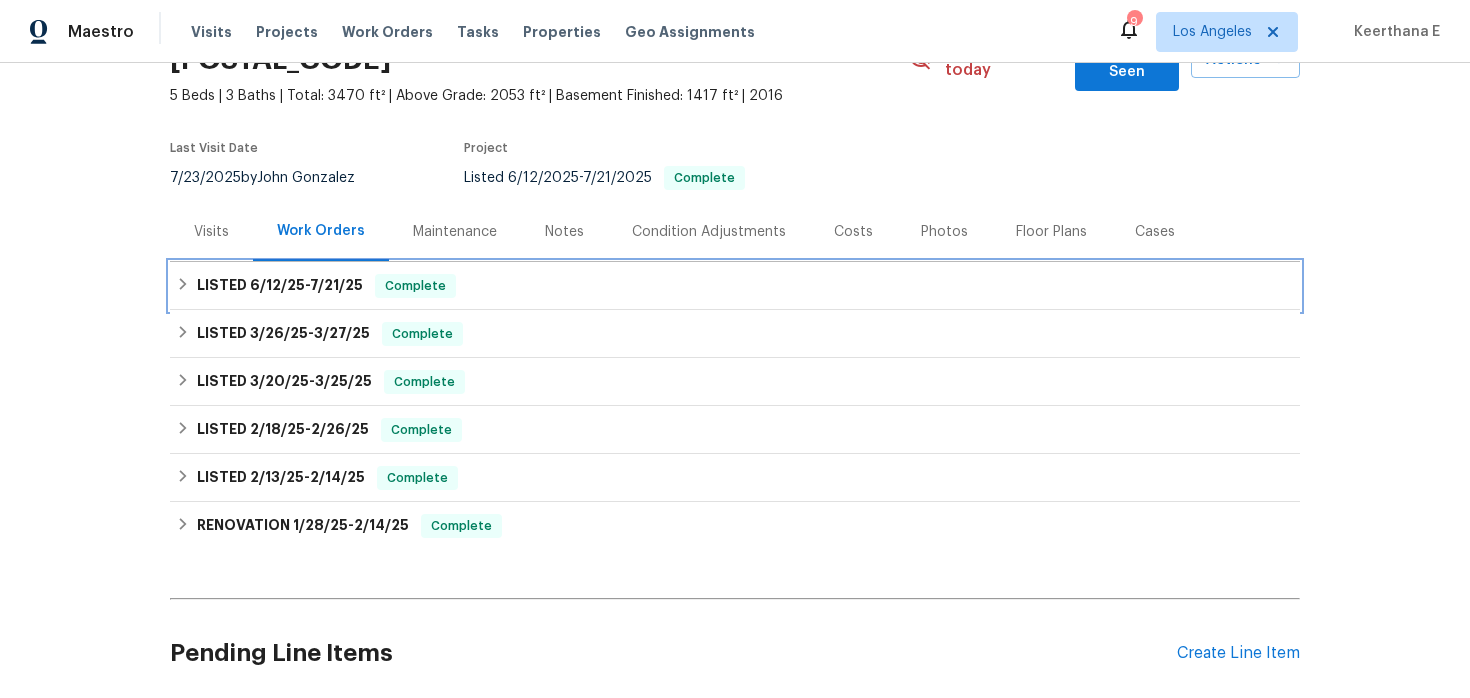 click on "[DATE]  -  [DATE]" at bounding box center [306, 285] 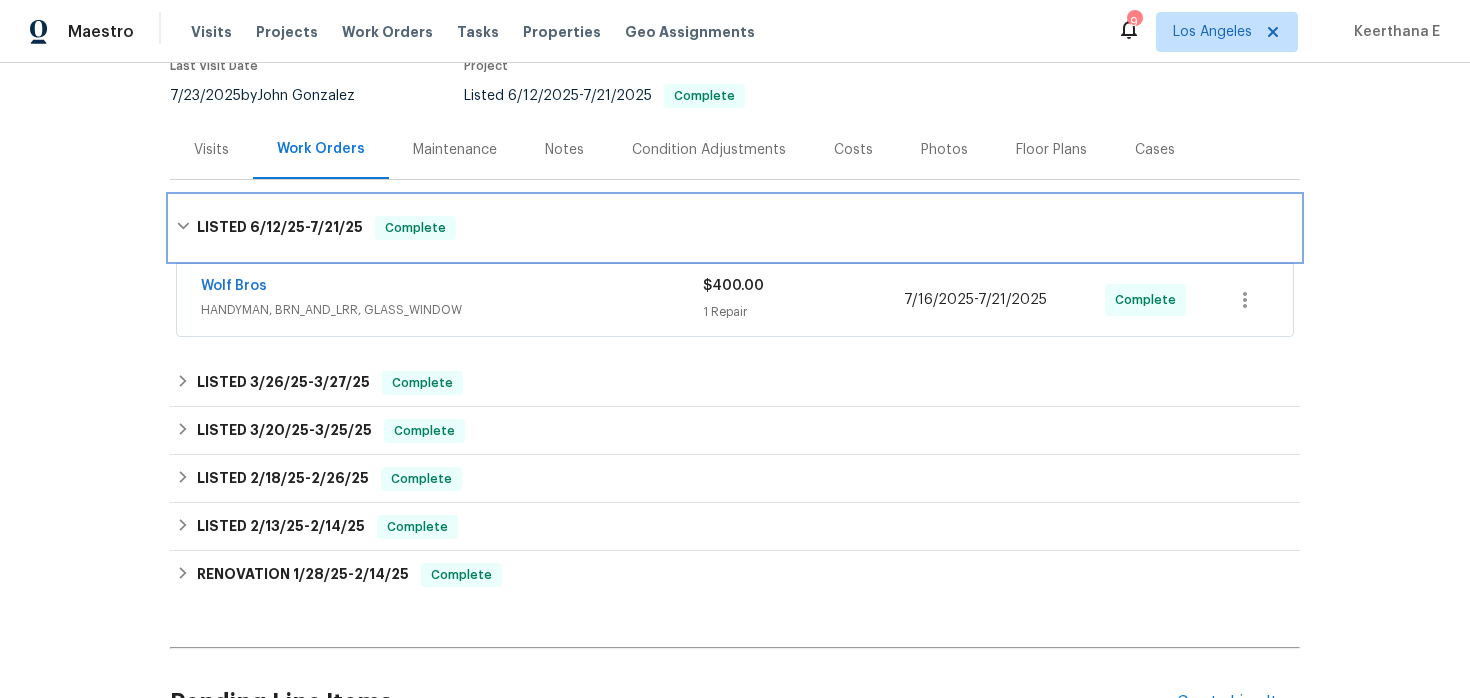 scroll, scrollTop: 207, scrollLeft: 0, axis: vertical 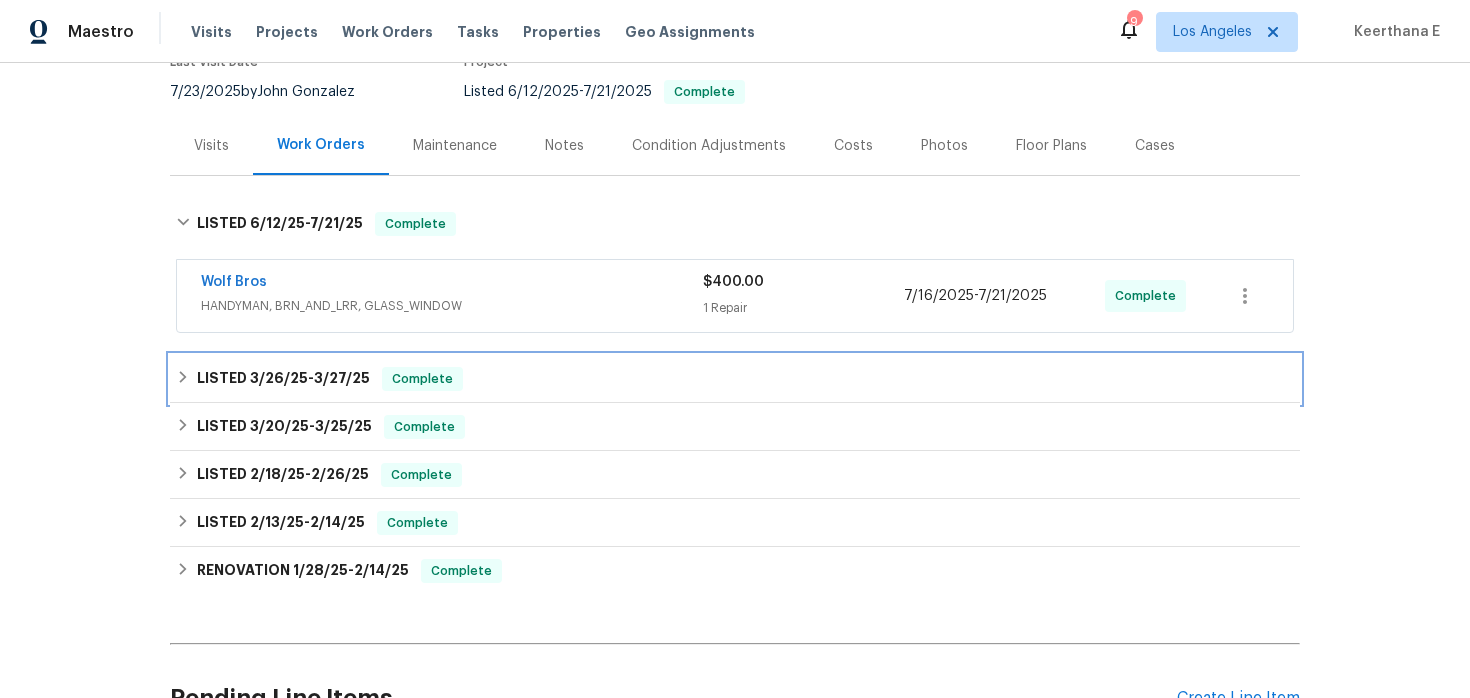 click on "3/26/25" at bounding box center (279, 378) 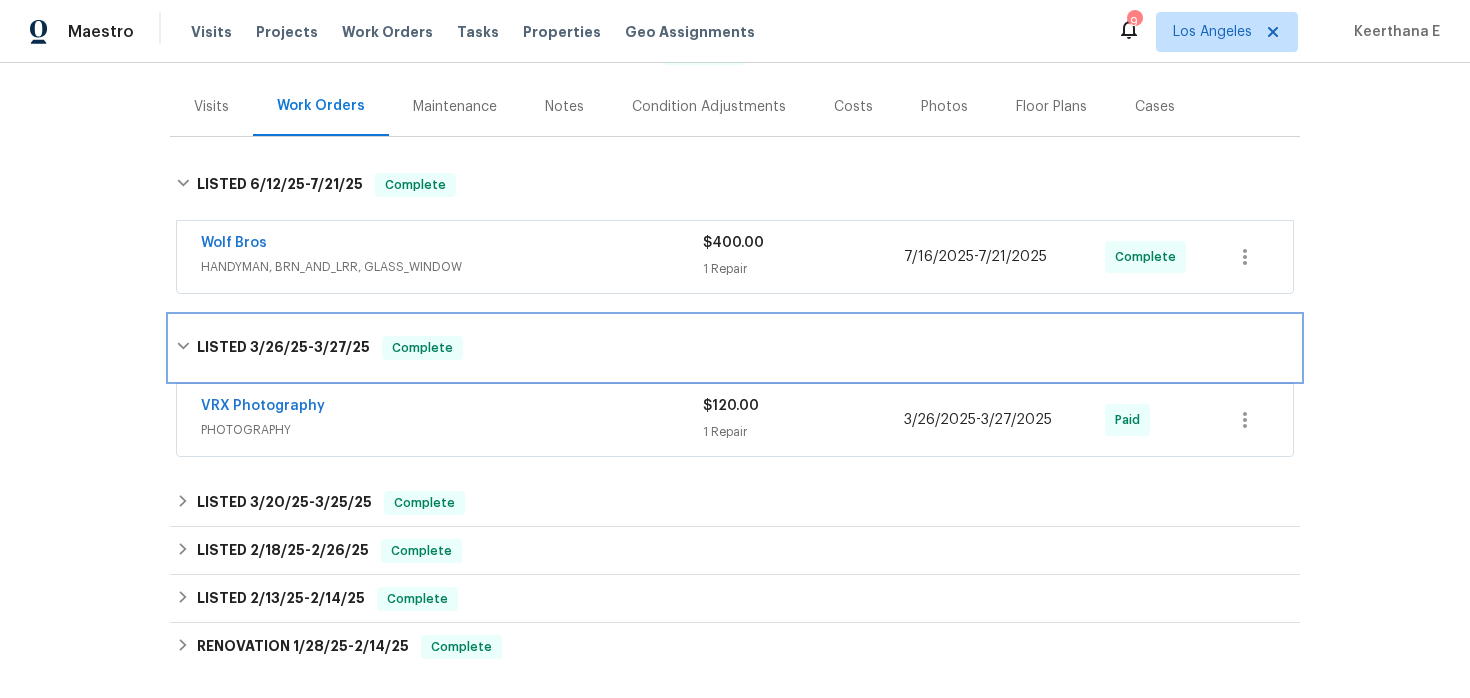 scroll, scrollTop: 259, scrollLeft: 0, axis: vertical 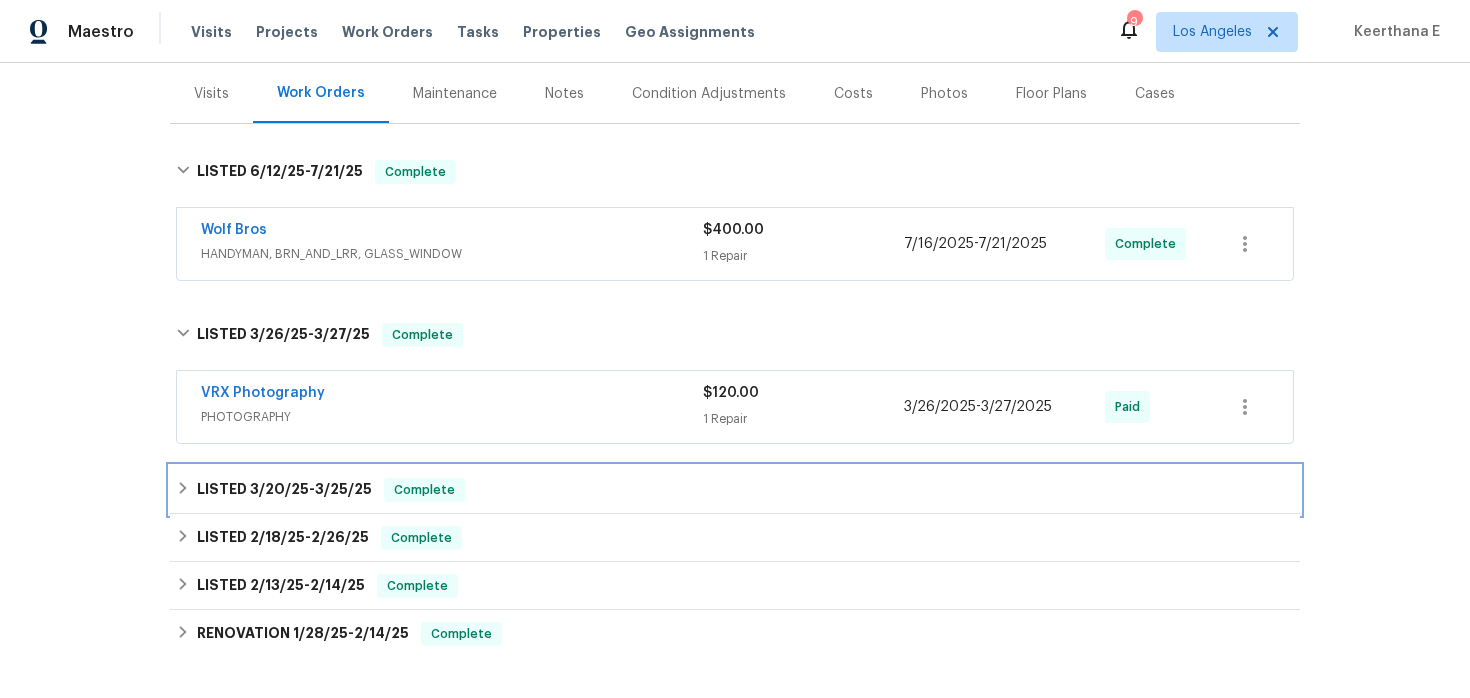 click on "3/25/25" at bounding box center (343, 489) 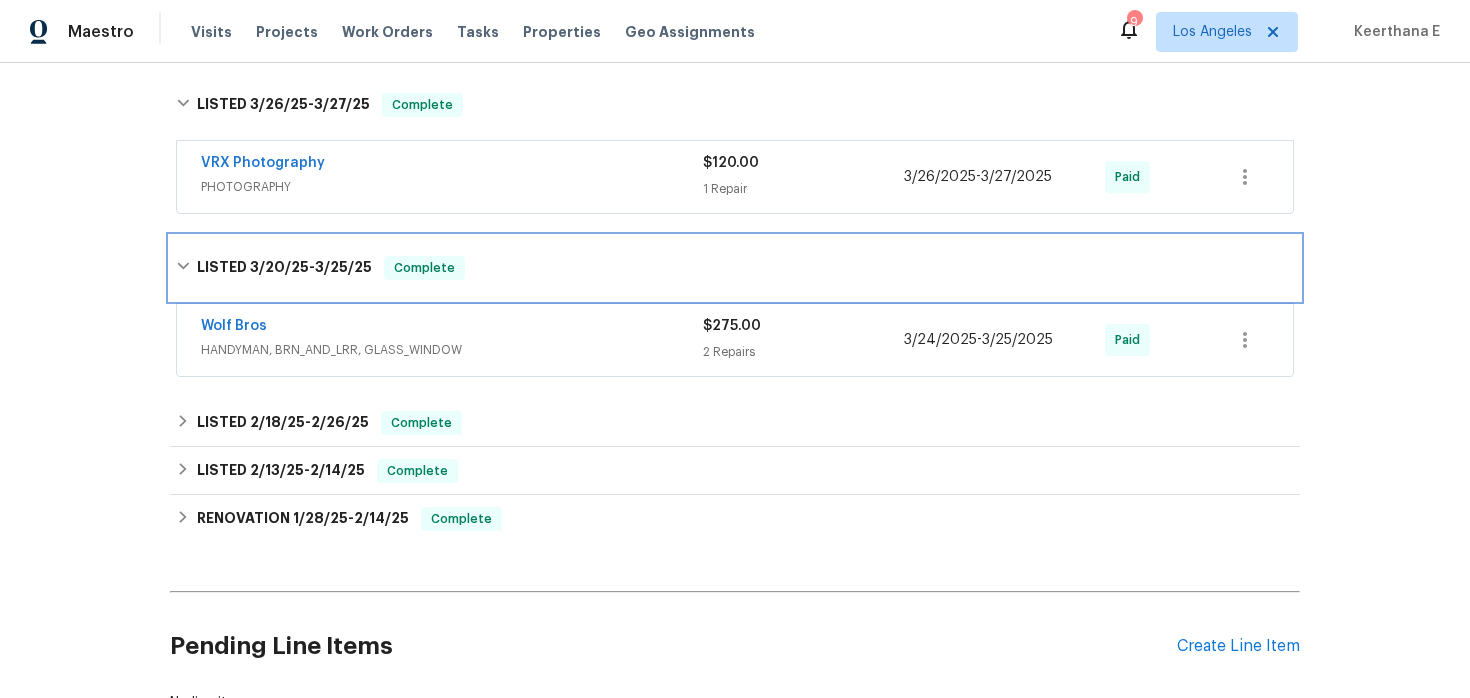 scroll, scrollTop: 492, scrollLeft: 0, axis: vertical 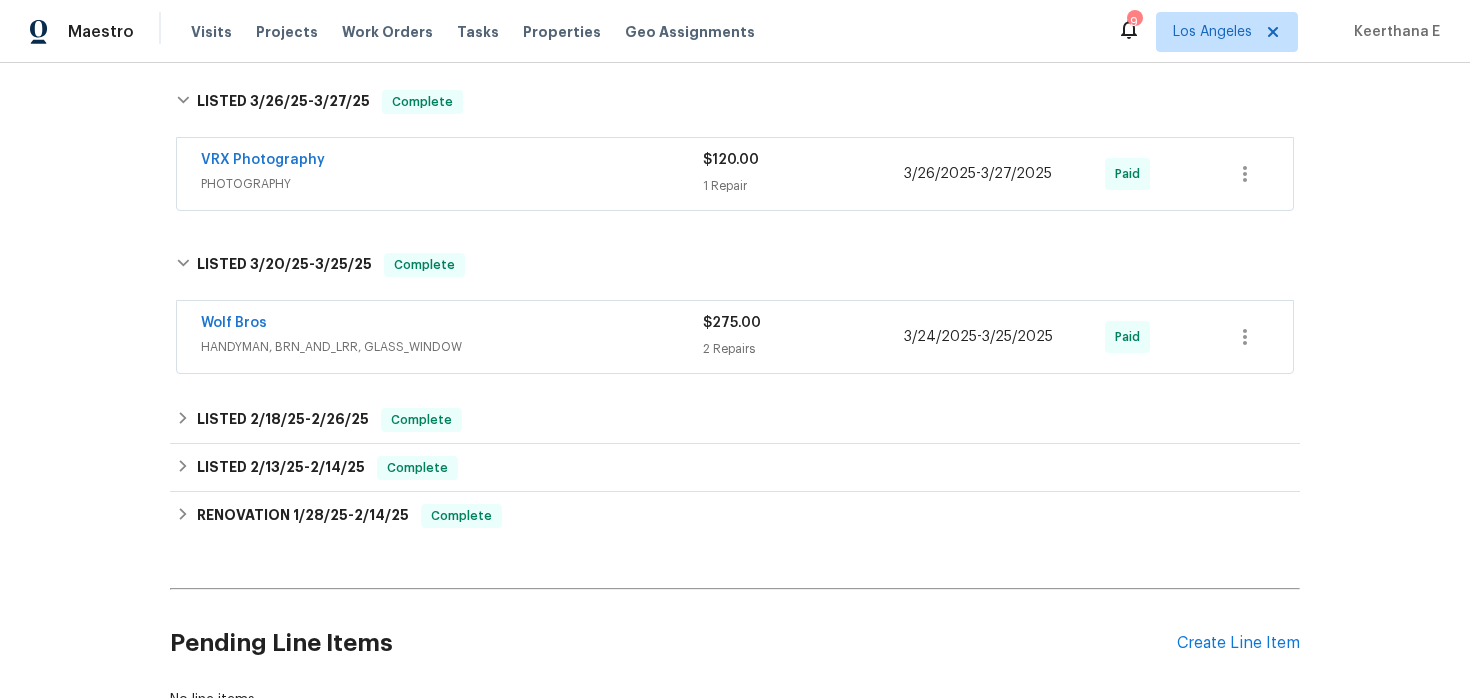 click on "HANDYMAN, BRN_AND_LRR, GLASS_WINDOW" at bounding box center [452, 347] 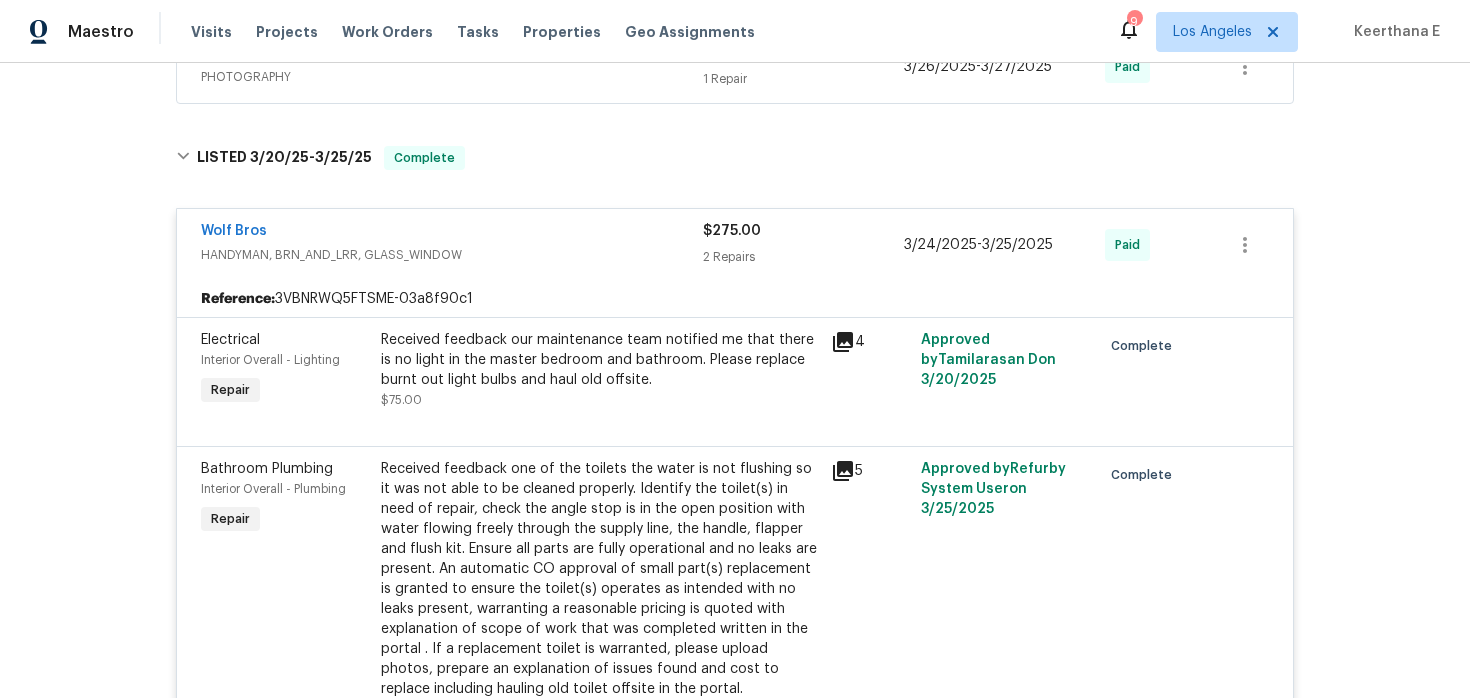scroll, scrollTop: 0, scrollLeft: 0, axis: both 